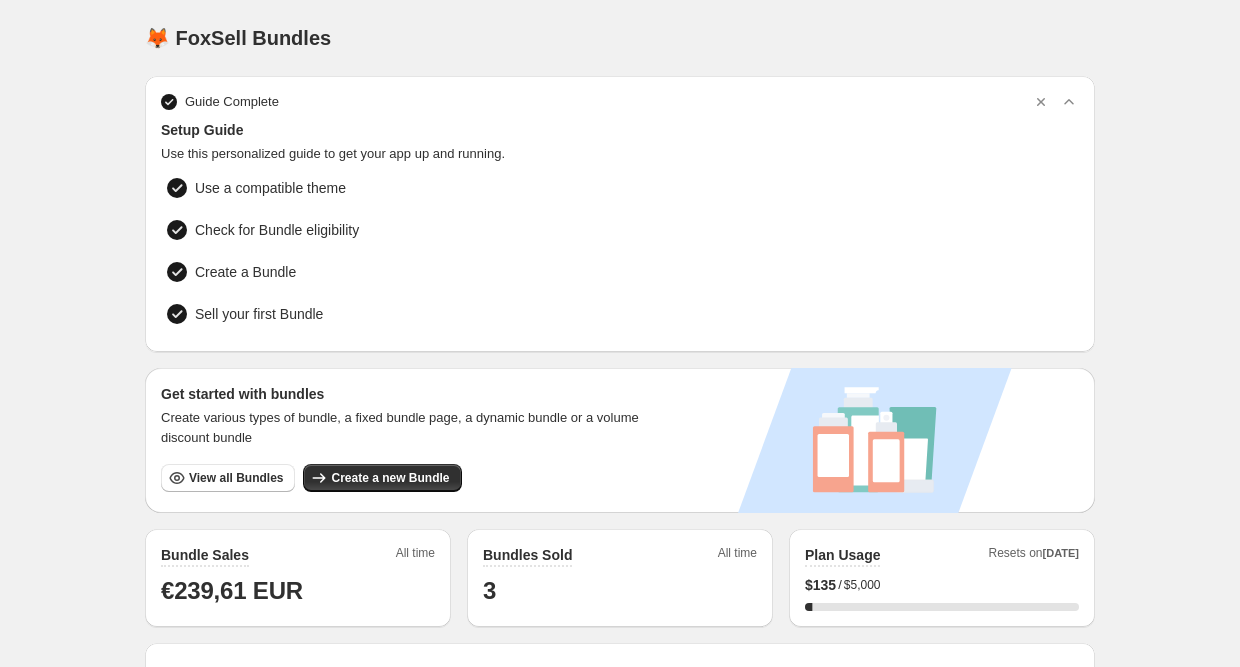 scroll, scrollTop: 0, scrollLeft: 0, axis: both 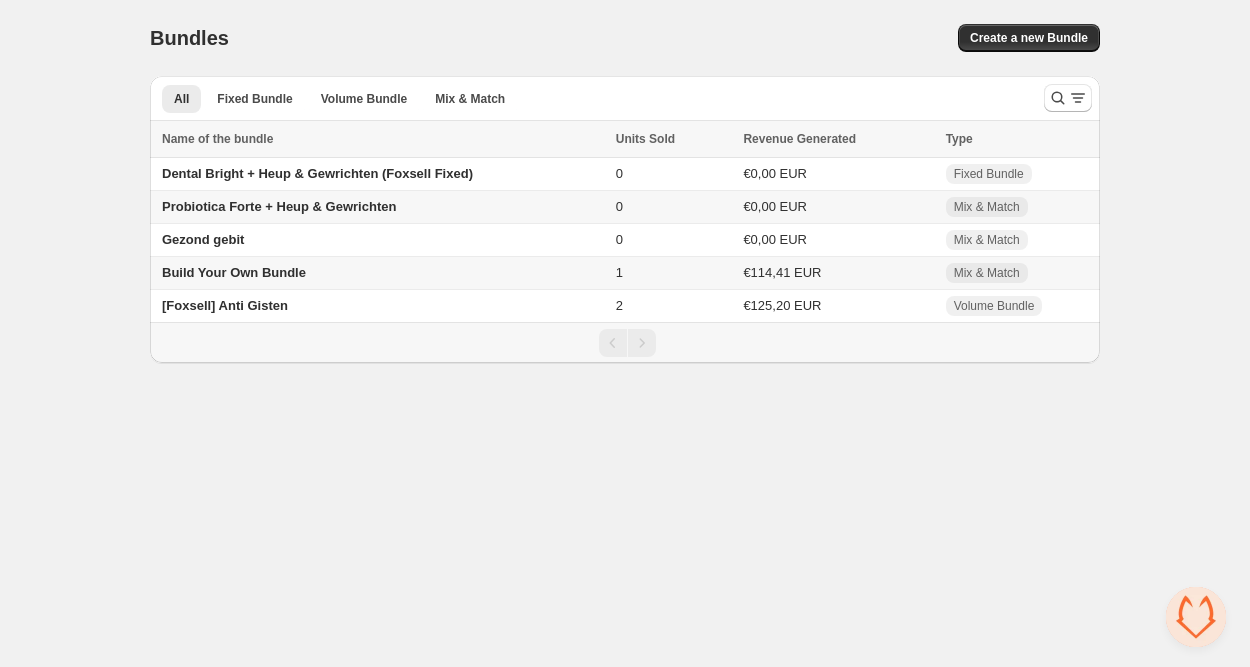 click on "Build Your Own Bundle" at bounding box center (234, 272) 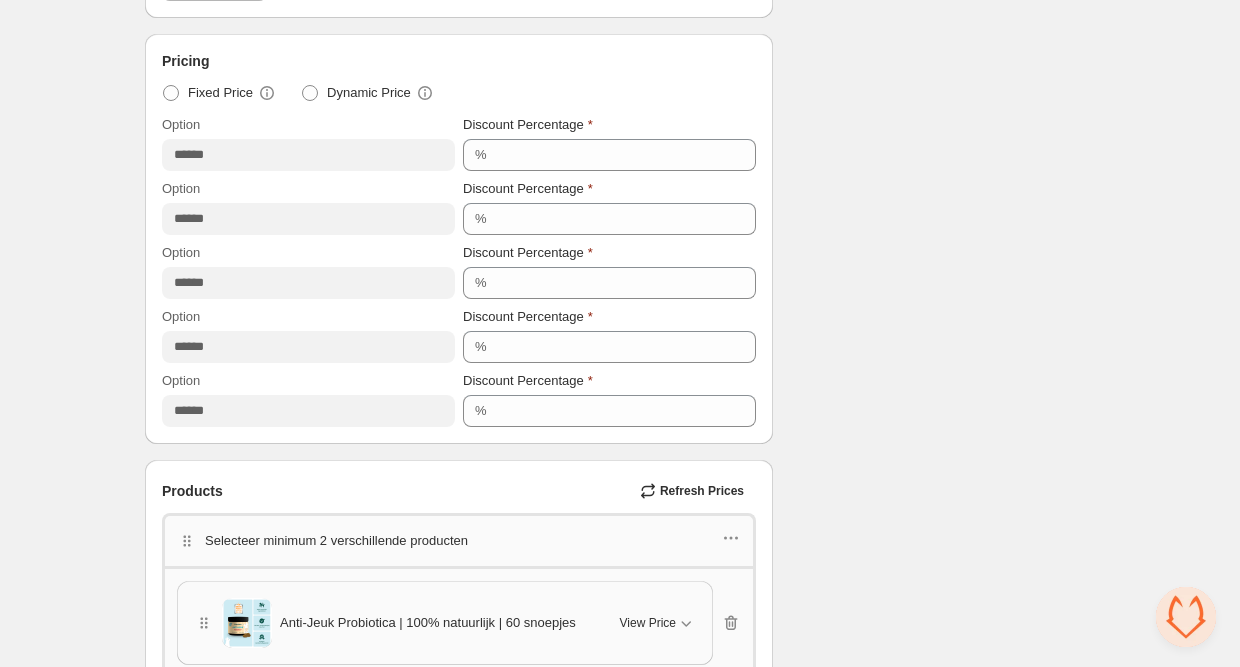 scroll, scrollTop: 1396, scrollLeft: 0, axis: vertical 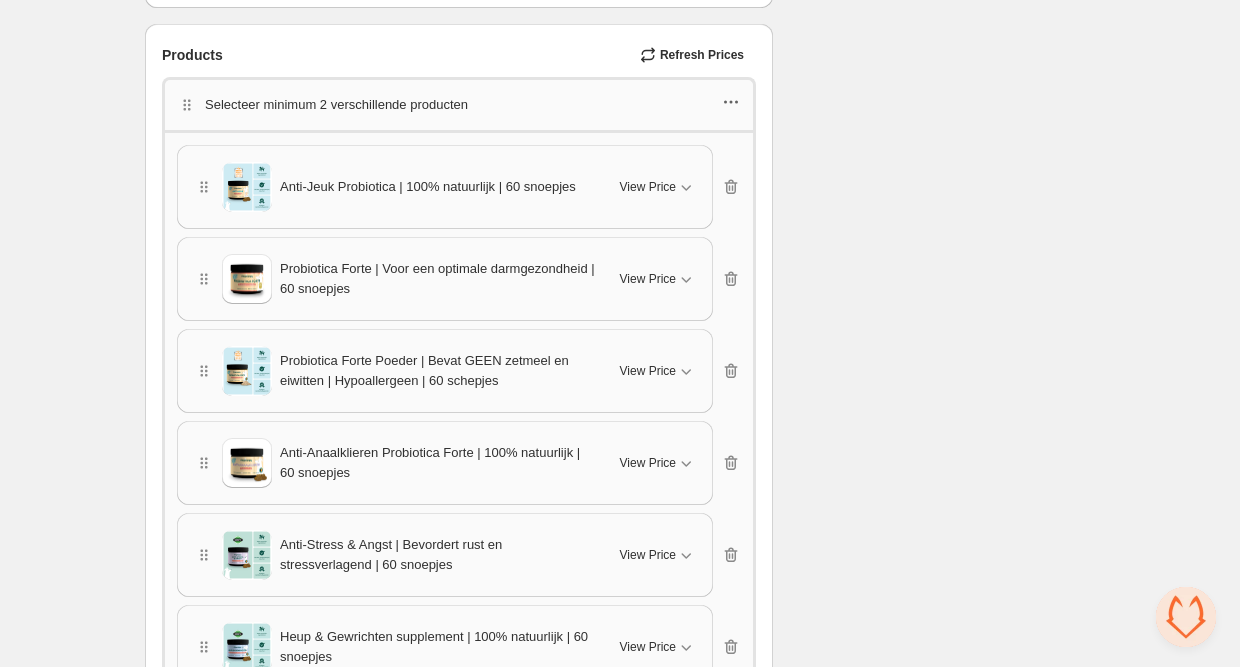 click 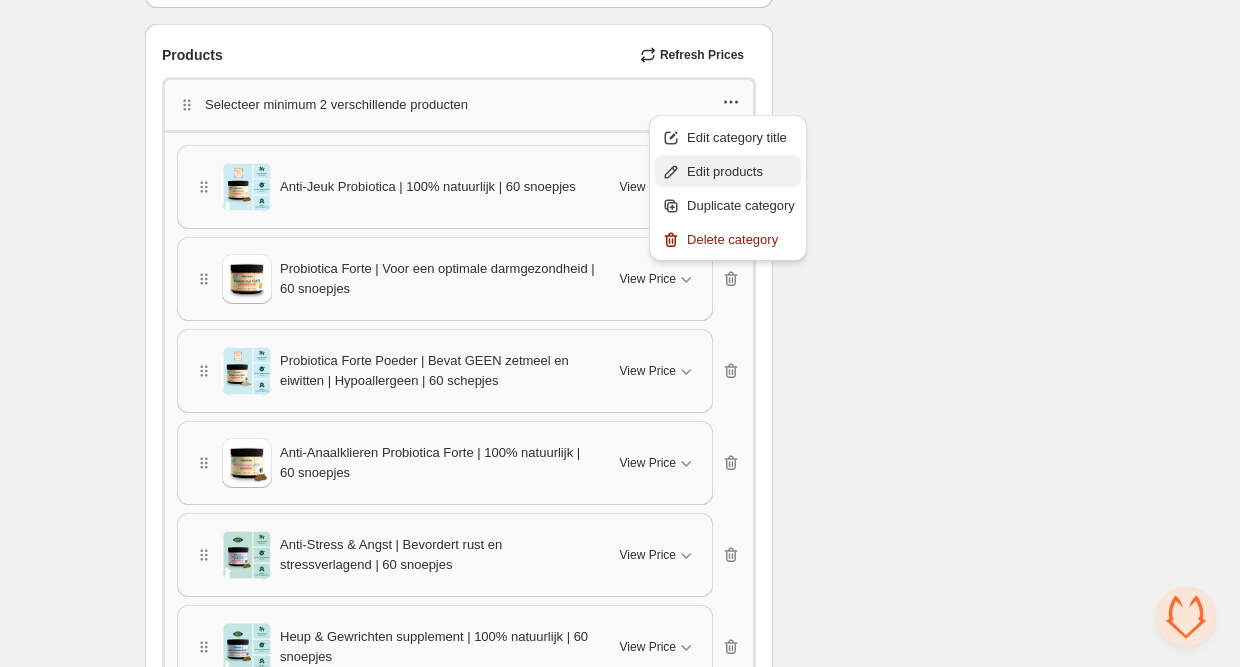 click on "Edit products" at bounding box center (741, 172) 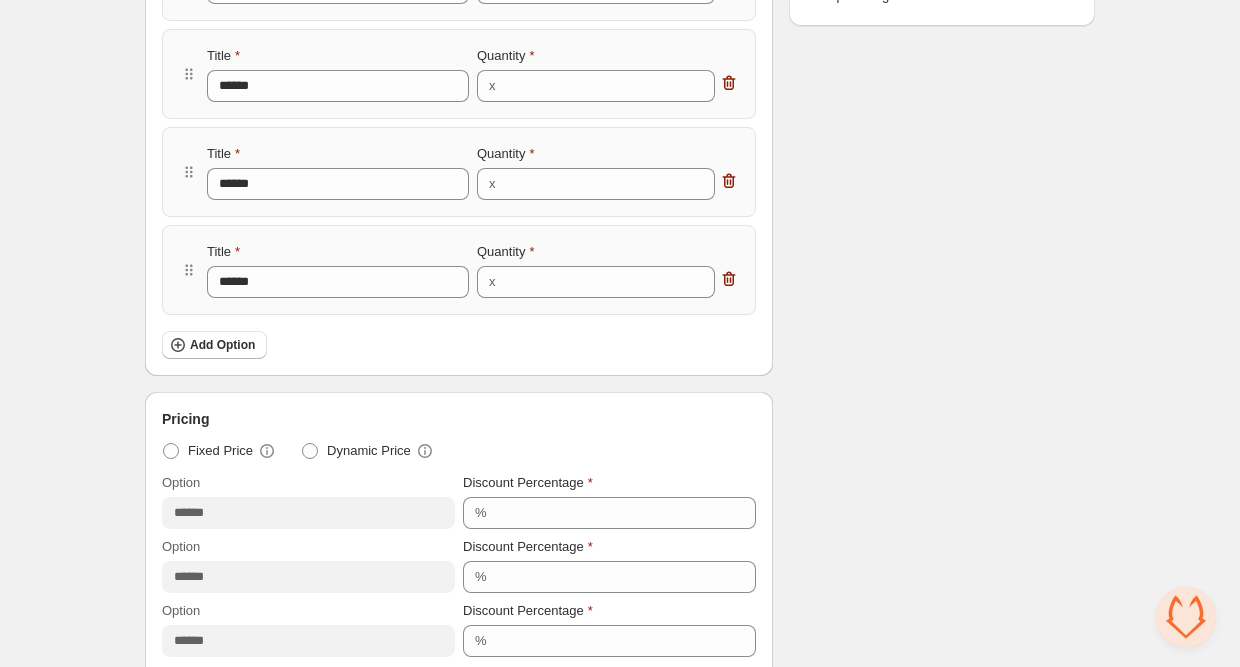 scroll, scrollTop: 0, scrollLeft: 0, axis: both 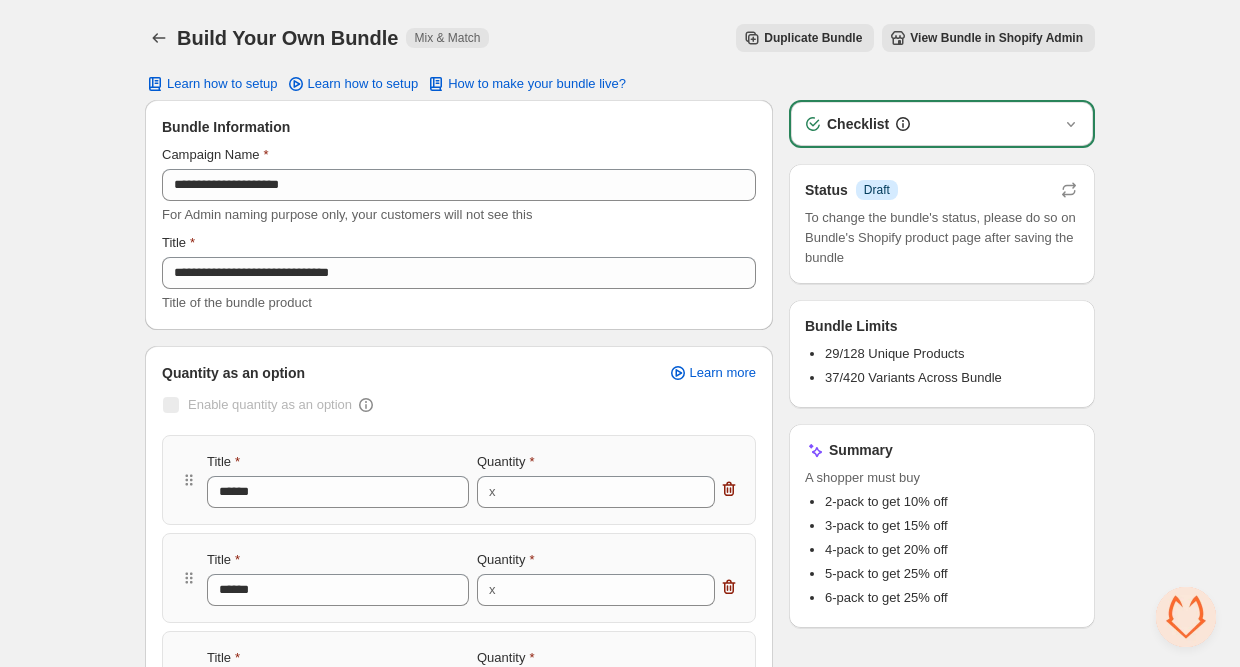 click on "**********" at bounding box center (620, 2325) 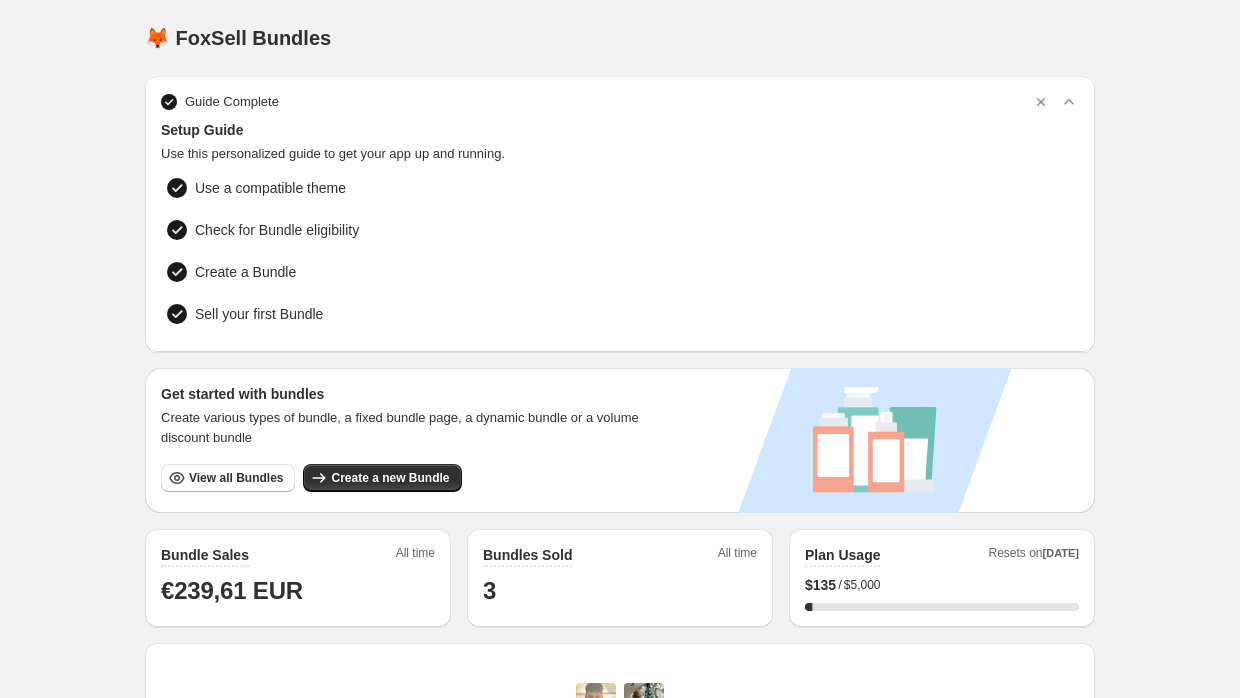 scroll, scrollTop: 0, scrollLeft: 0, axis: both 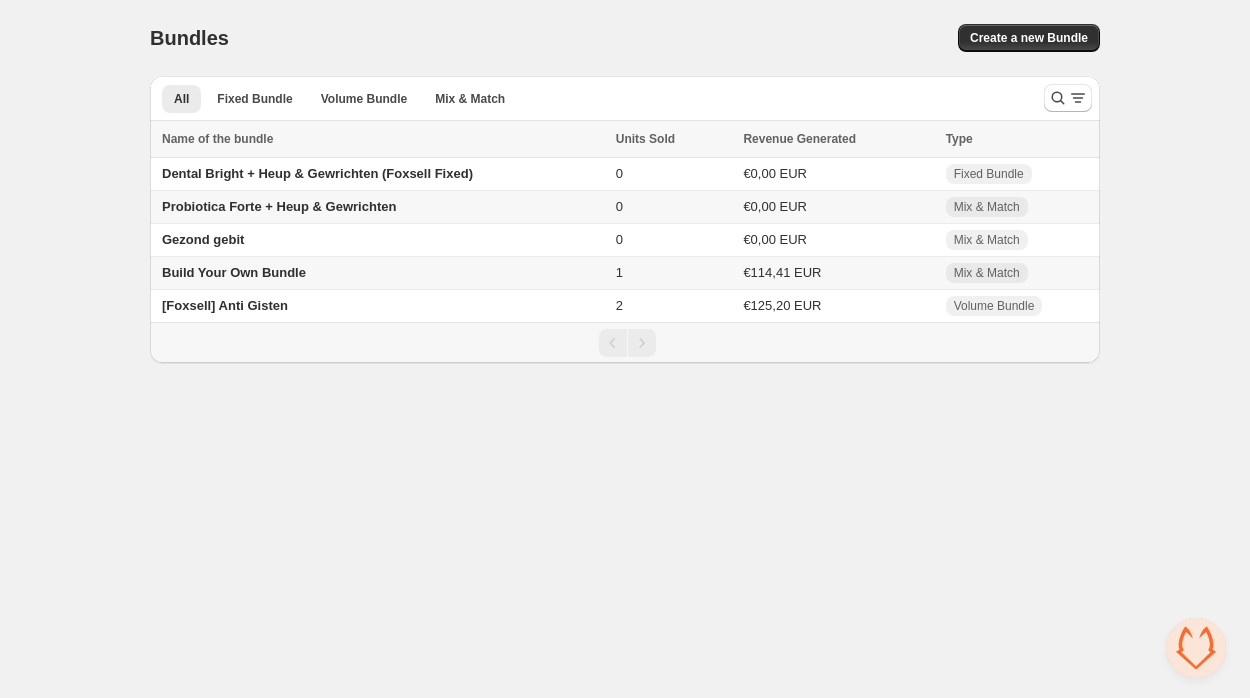 click on "Build Your Own Bundle" at bounding box center (234, 272) 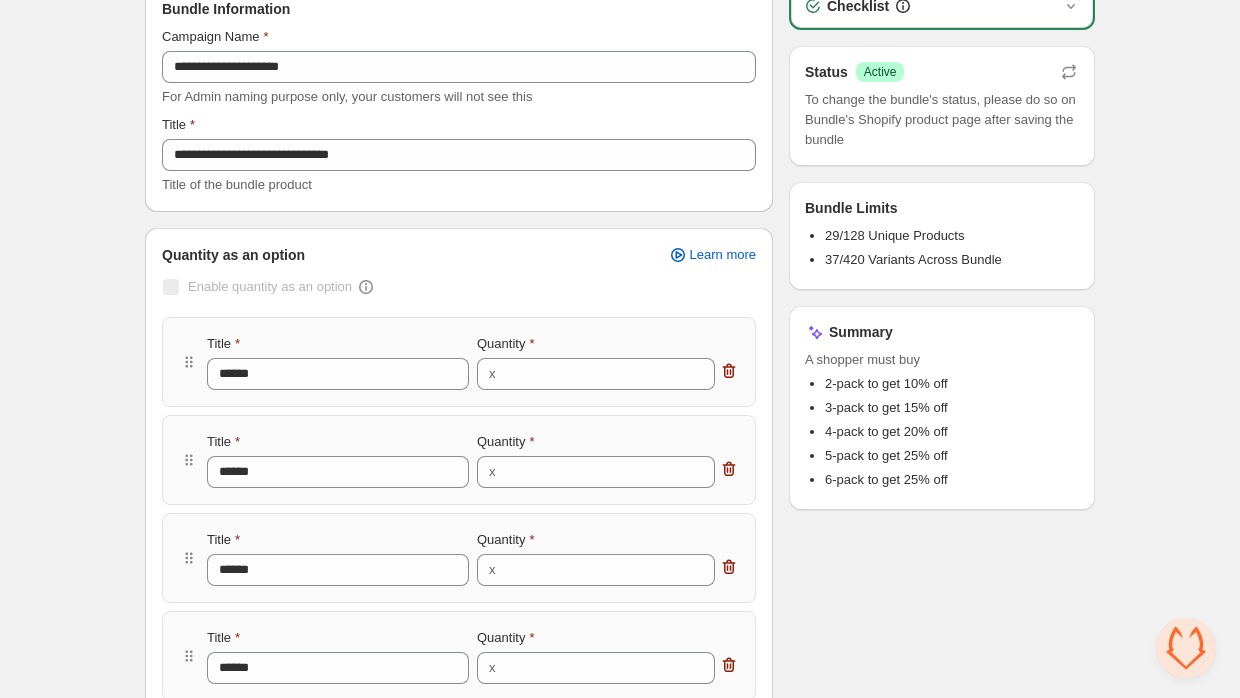 scroll, scrollTop: 0, scrollLeft: 0, axis: both 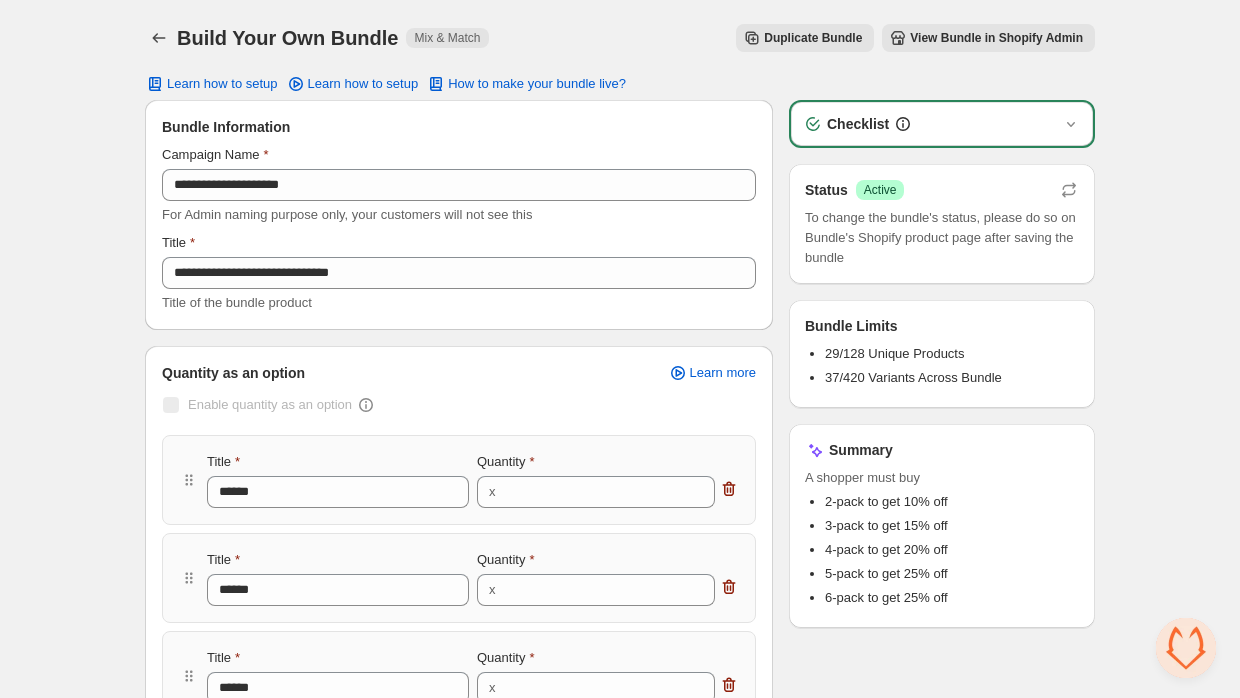 click on "**********" at bounding box center (620, 2325) 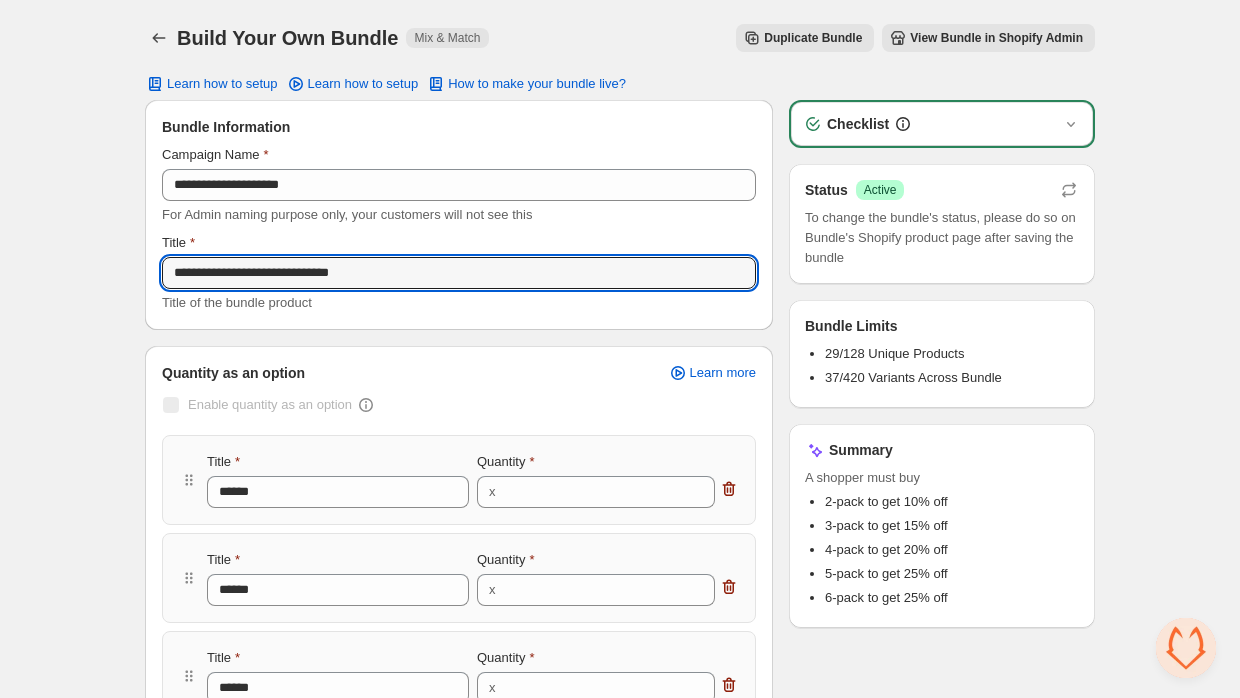 drag, startPoint x: 397, startPoint y: 273, endPoint x: 147, endPoint y: 265, distance: 250.12796 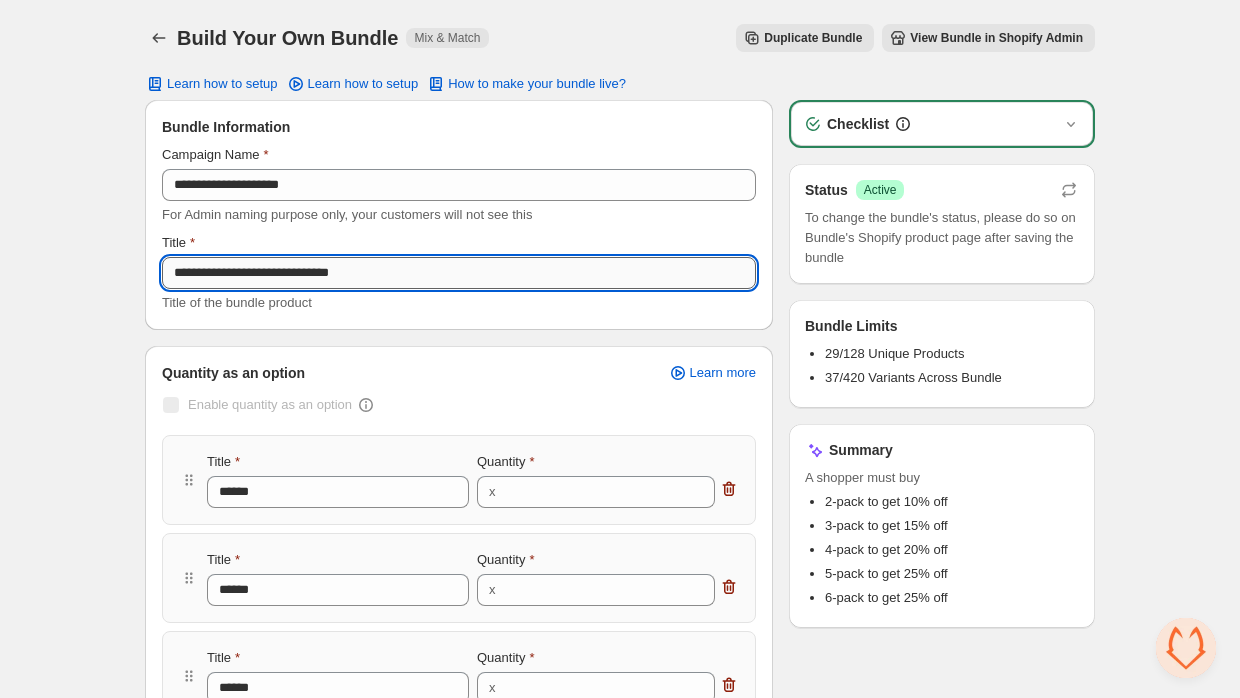 paste on "**" 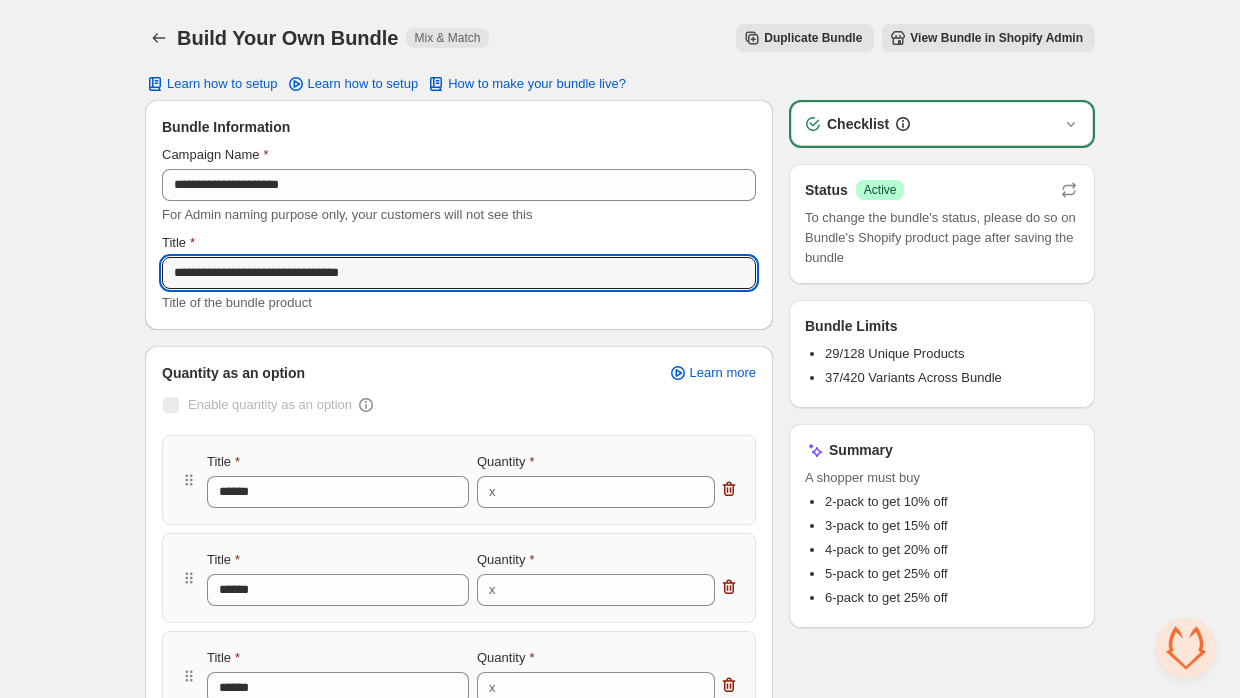 type on "**********" 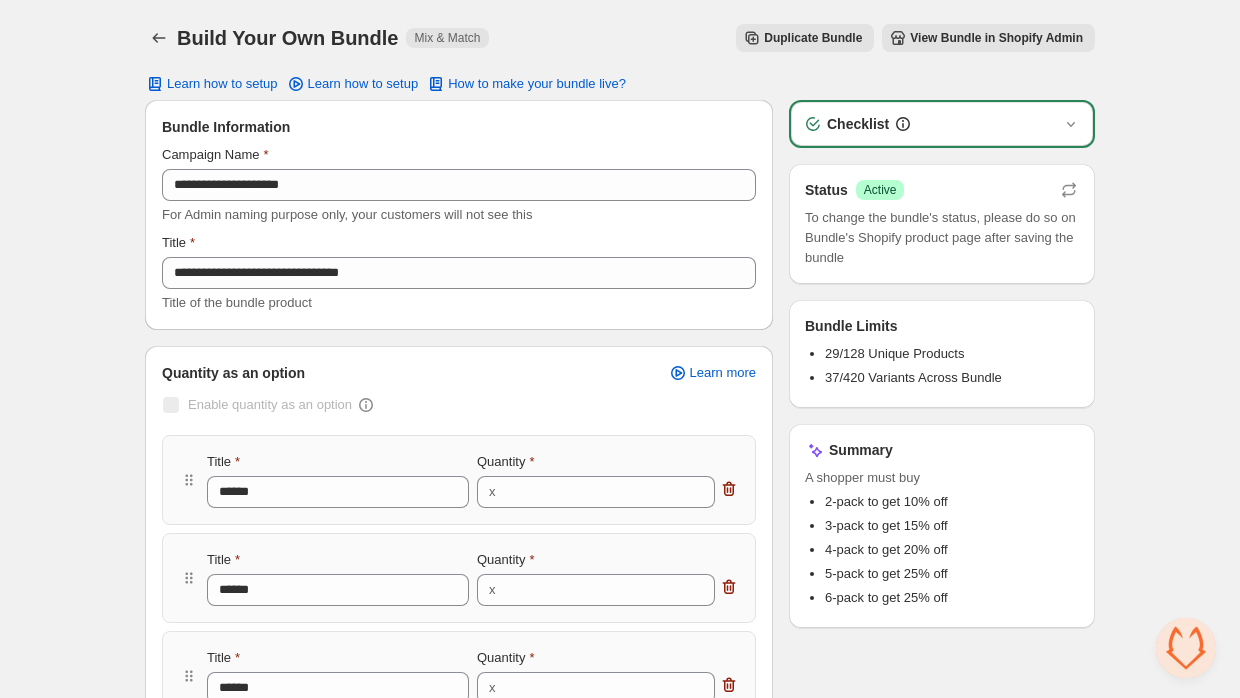 click on "**********" at bounding box center (620, 2325) 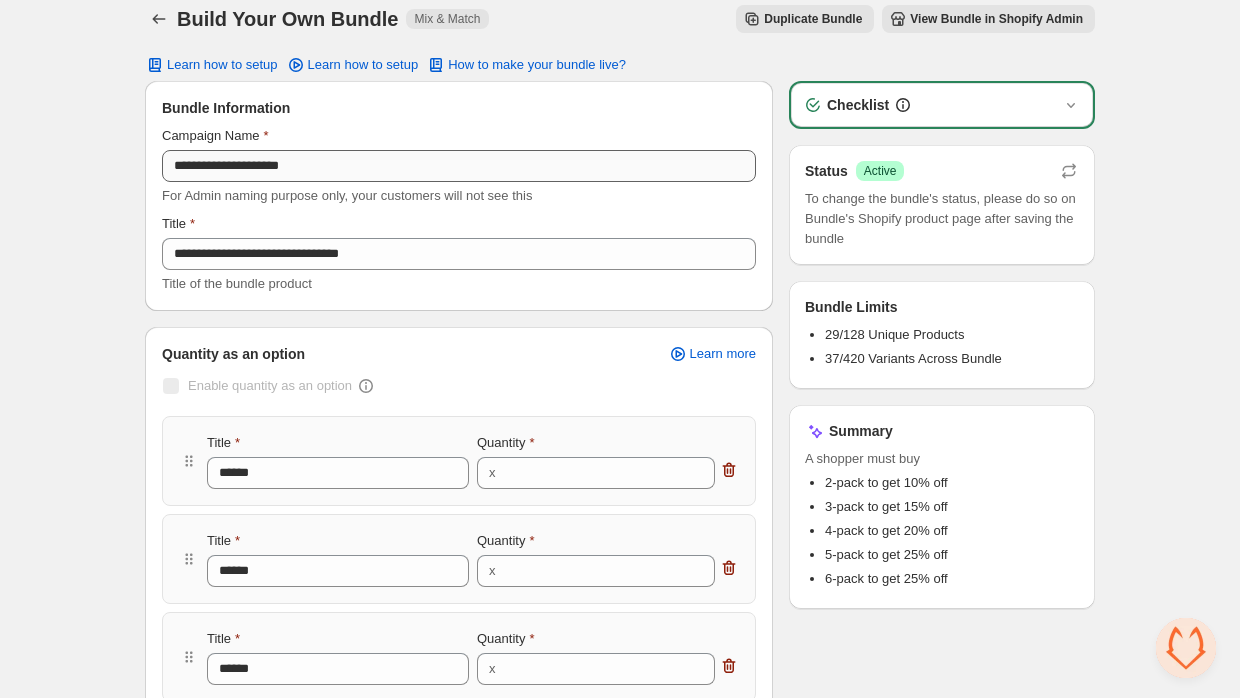 scroll, scrollTop: 14, scrollLeft: 0, axis: vertical 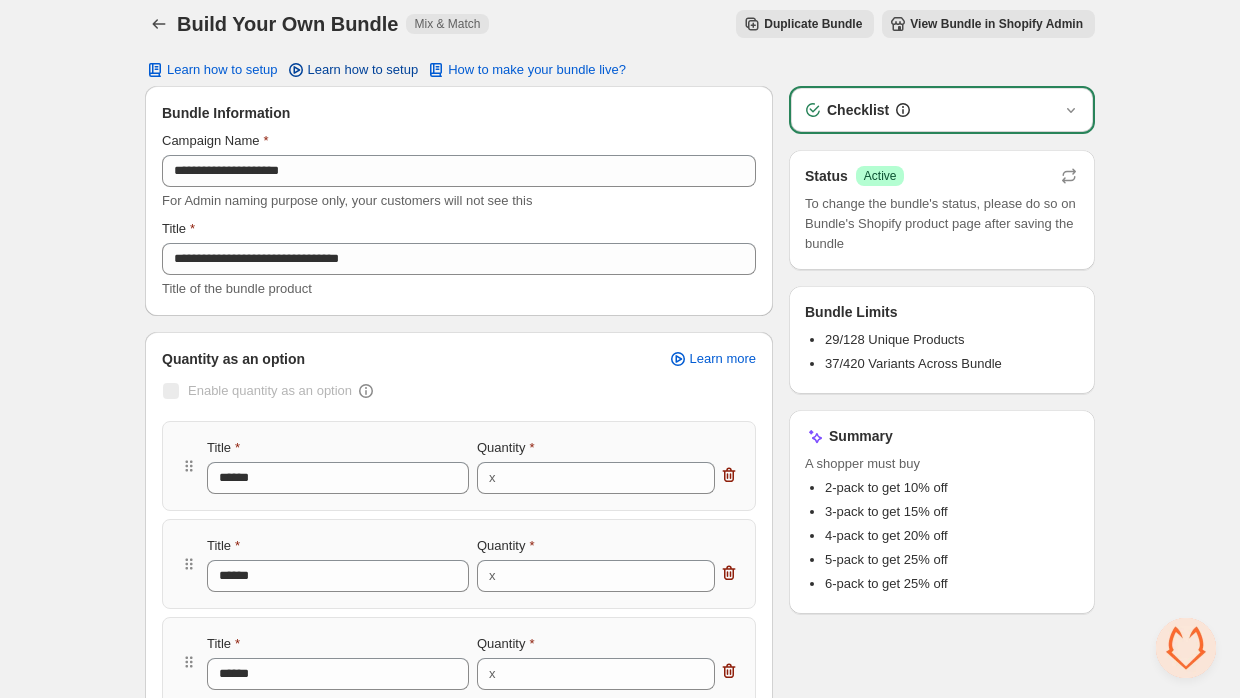 click on "Learn how to setup" at bounding box center [363, 70] 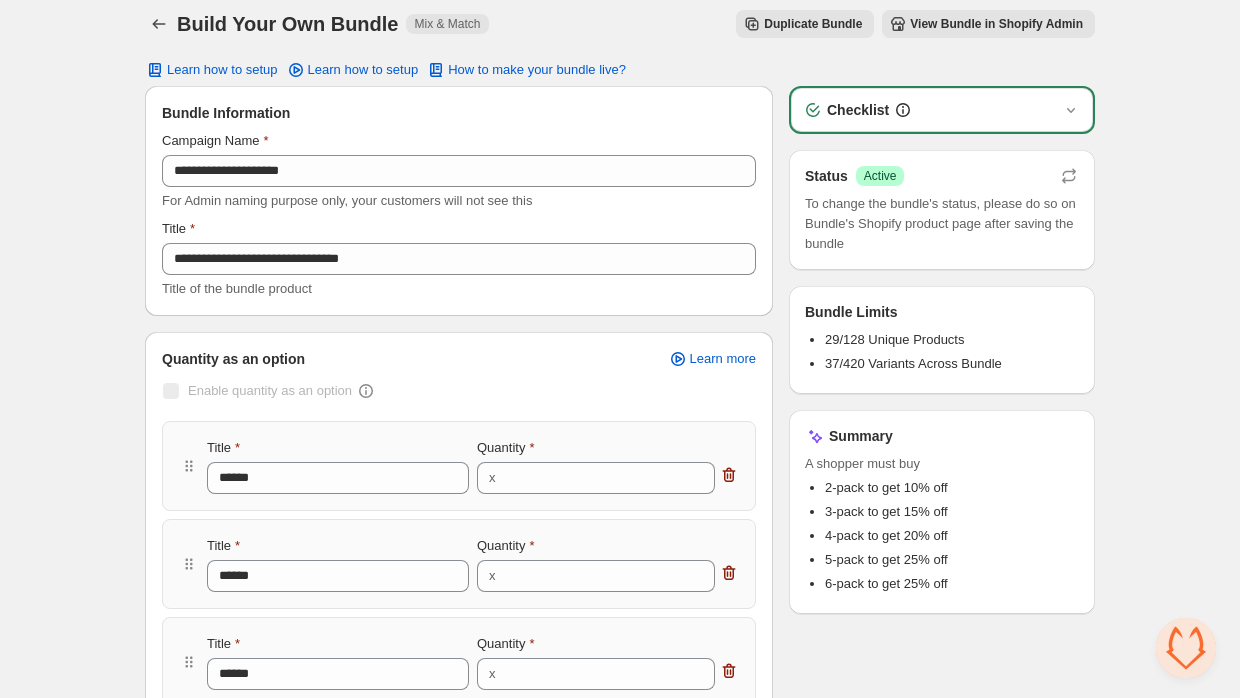 click at bounding box center [1186, 648] 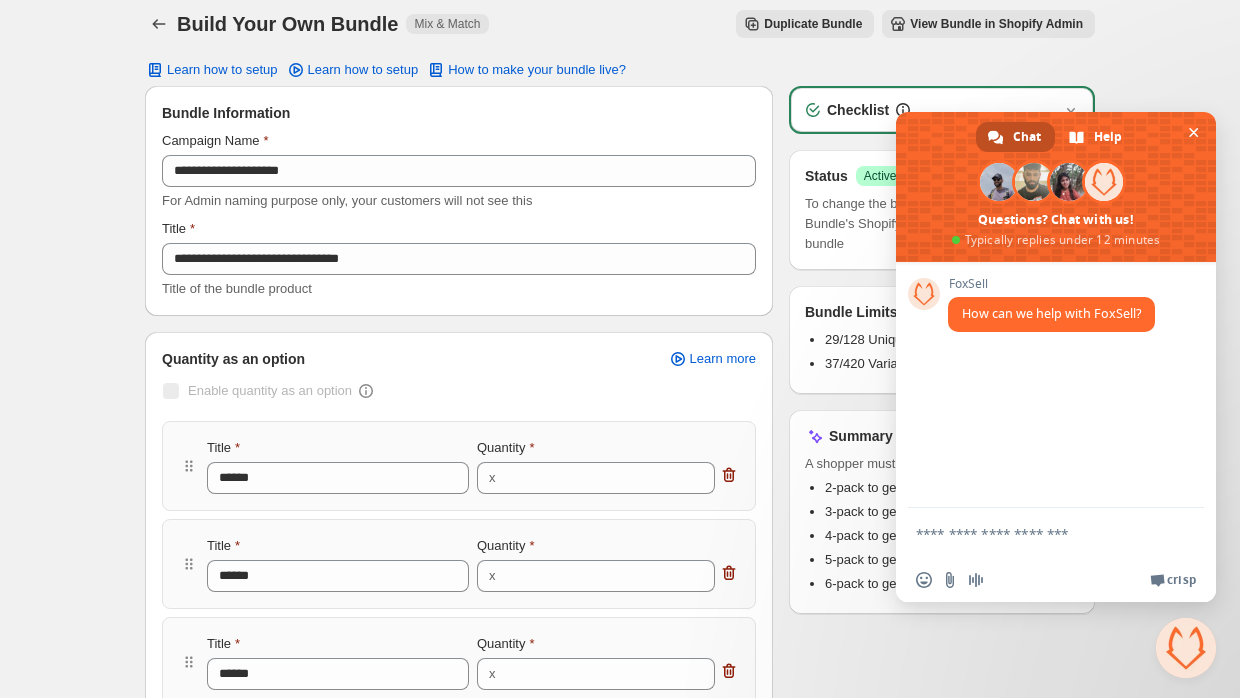 click at bounding box center [1036, 533] 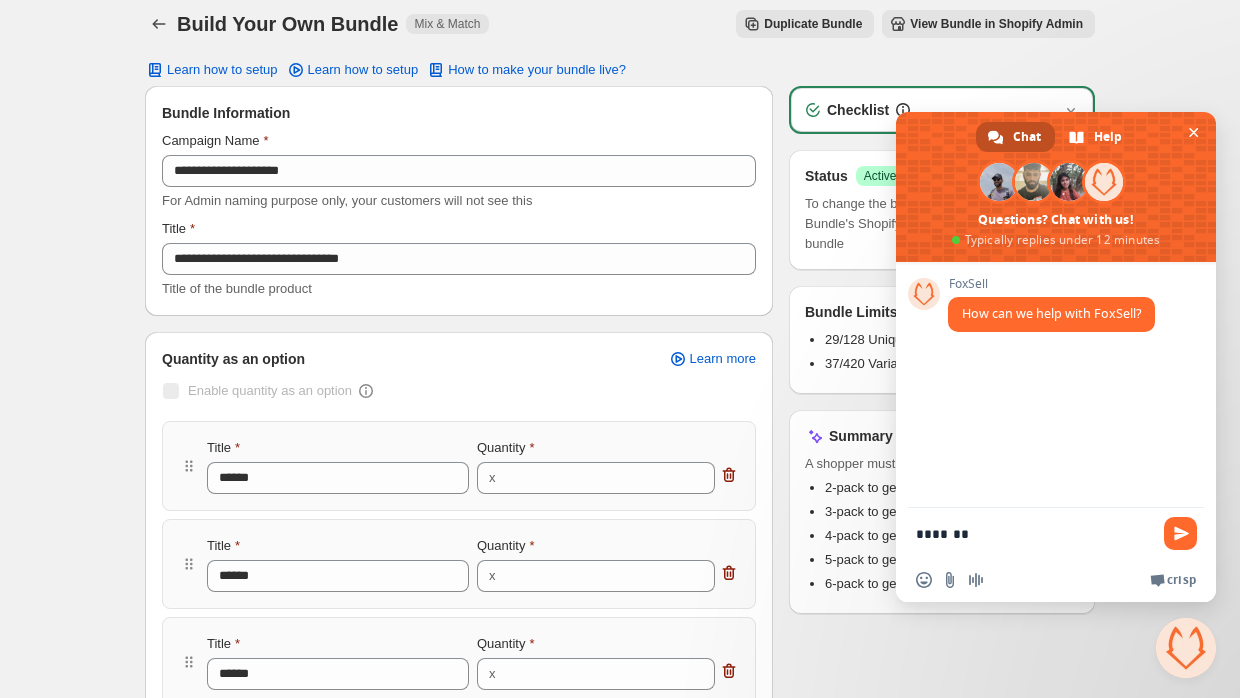 type on "********" 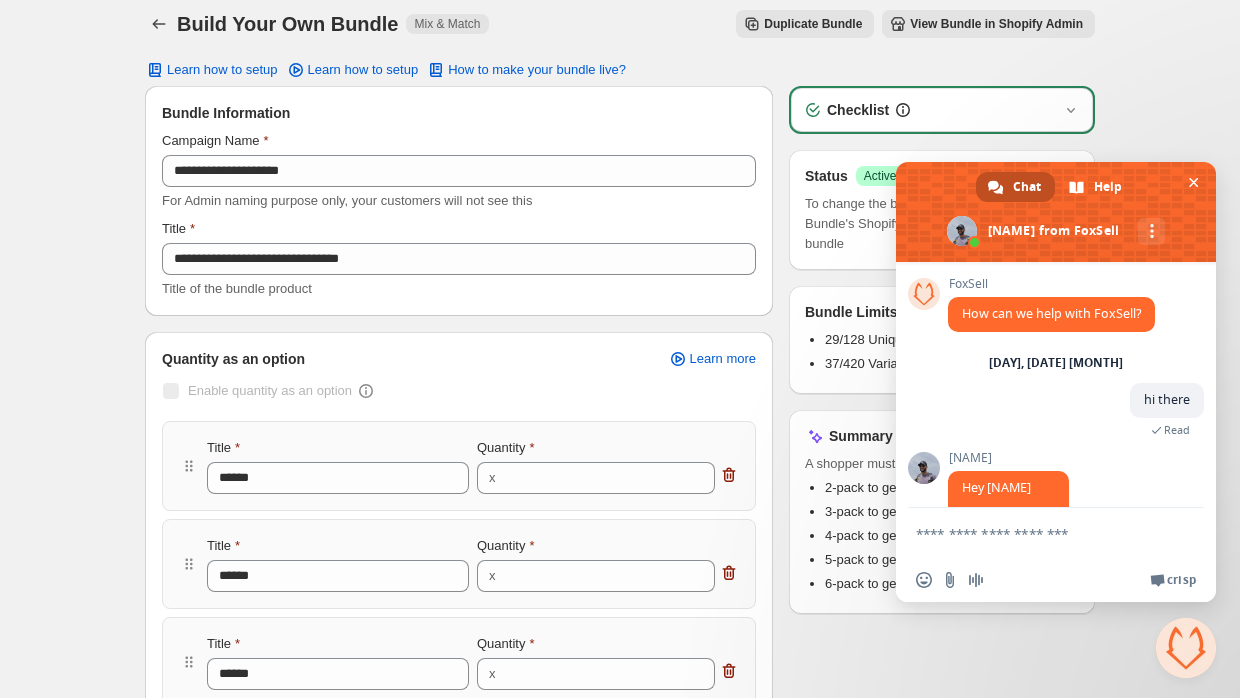 scroll, scrollTop: 60, scrollLeft: 0, axis: vertical 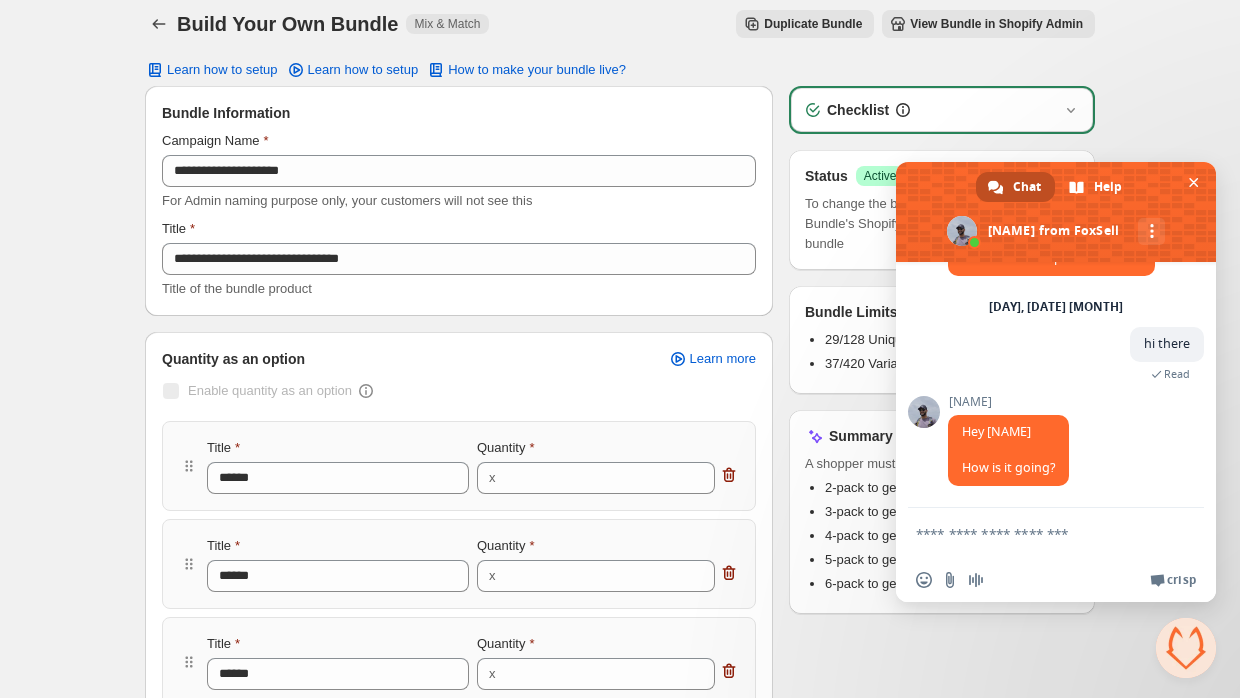 click at bounding box center (1036, 533) 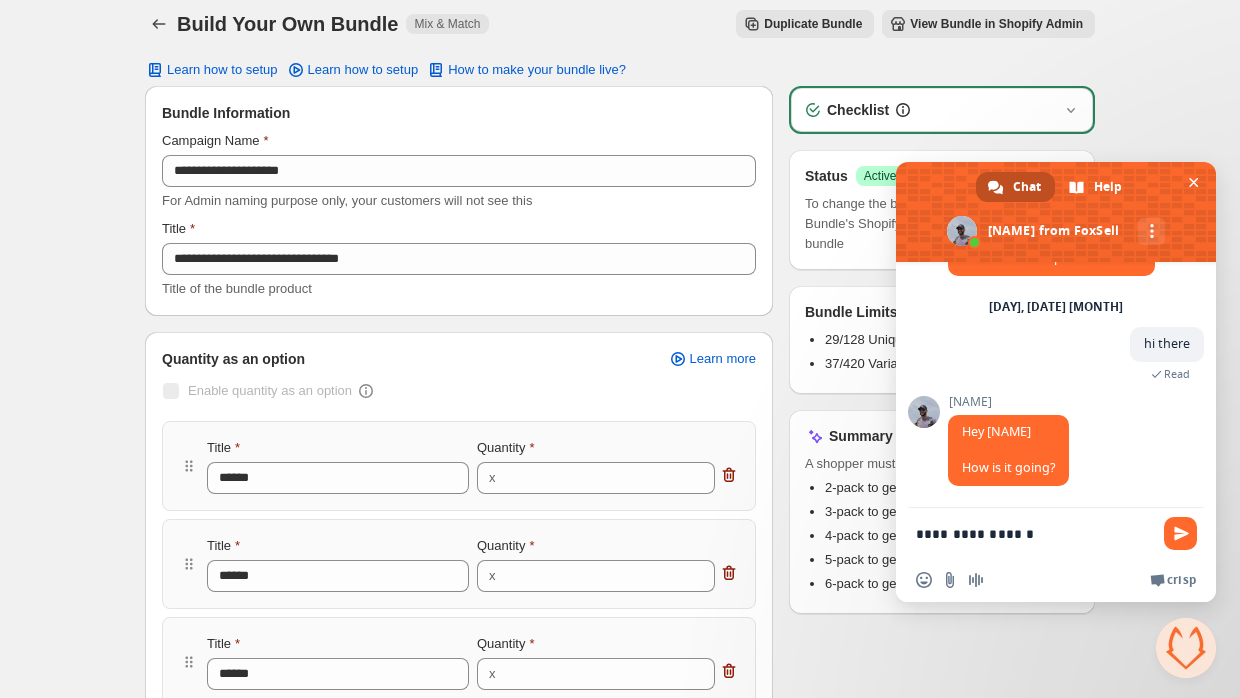 type on "**********" 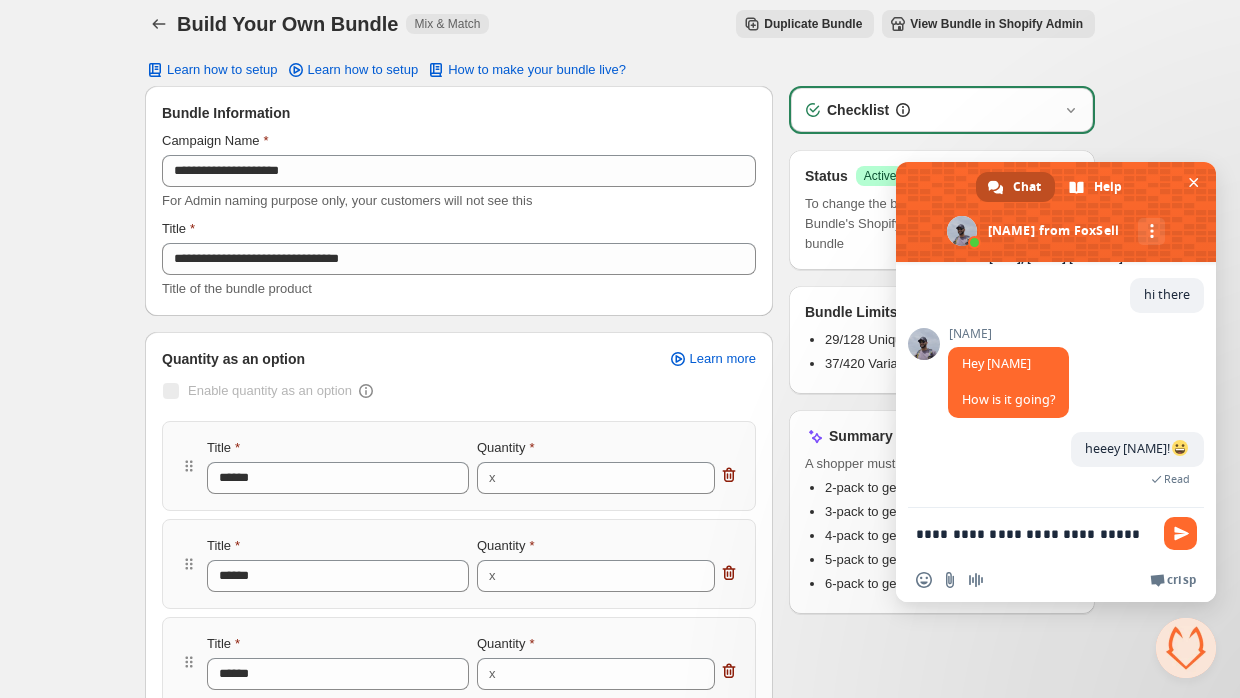 scroll, scrollTop: 128, scrollLeft: 0, axis: vertical 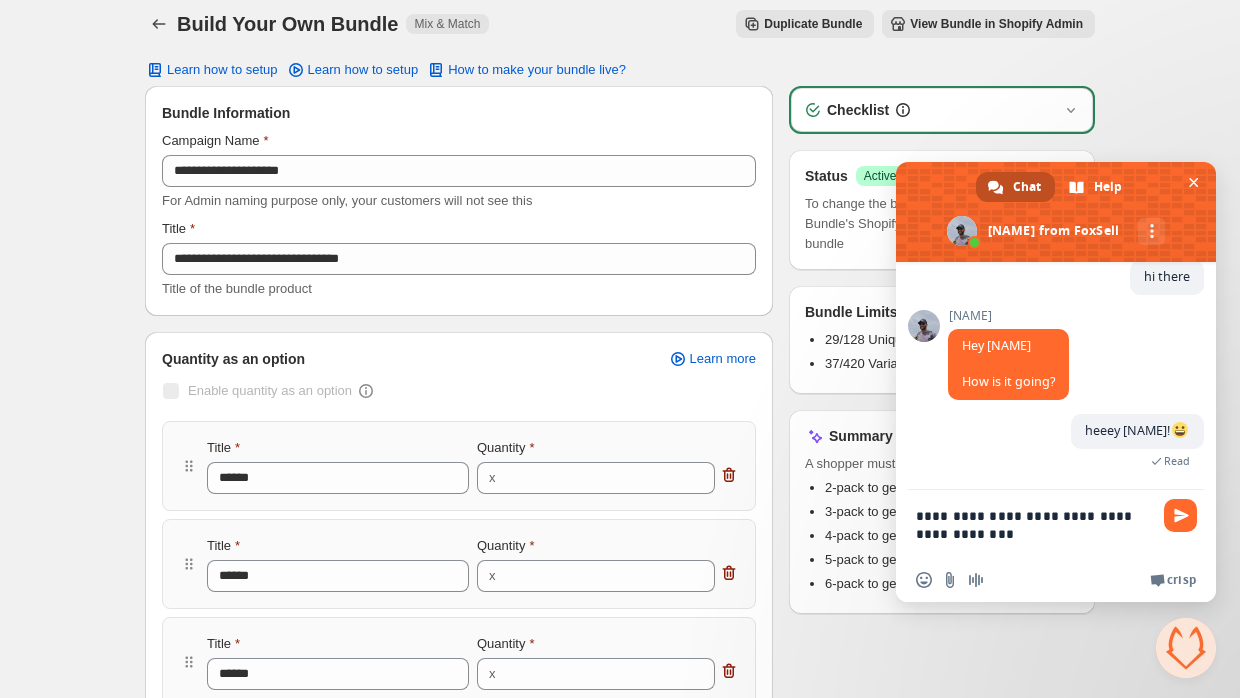 type on "**********" 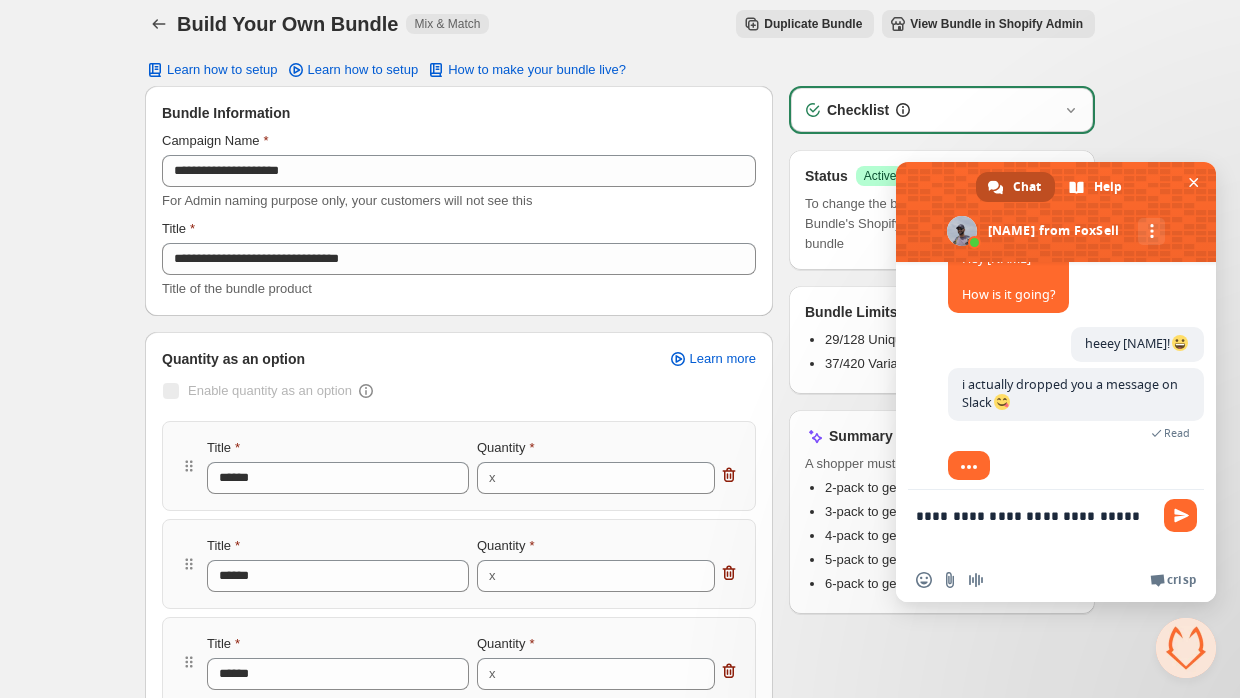 scroll, scrollTop: 277, scrollLeft: 0, axis: vertical 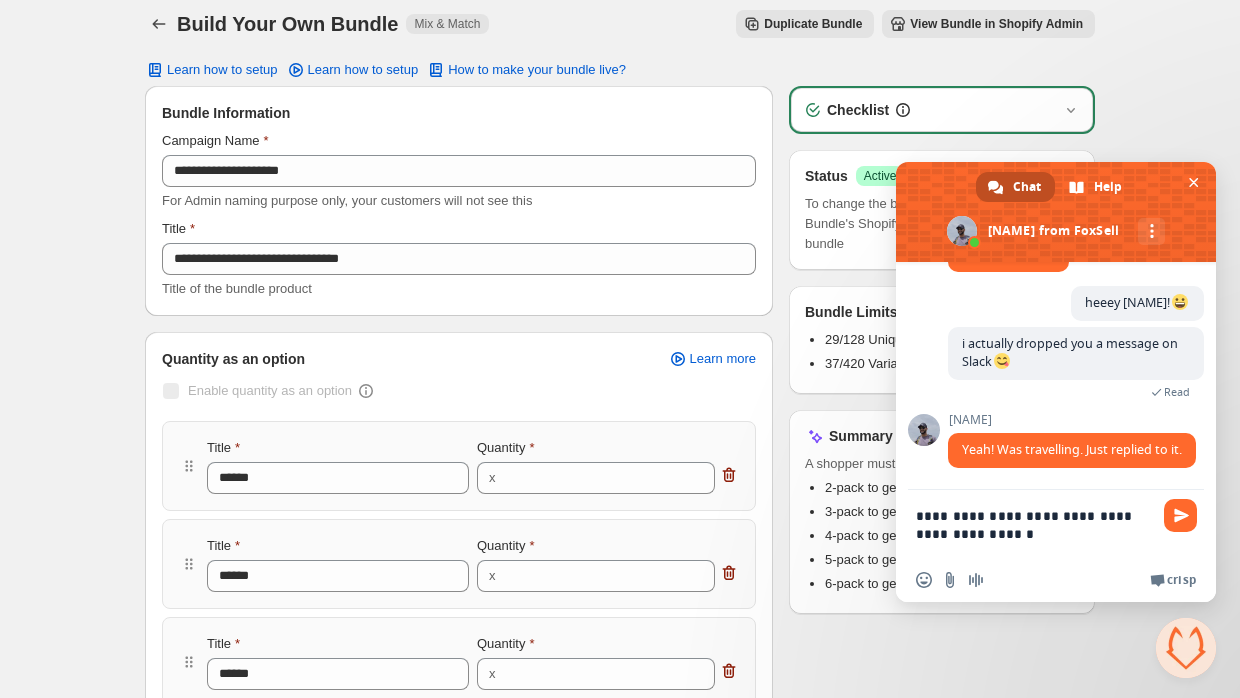 type on "**********" 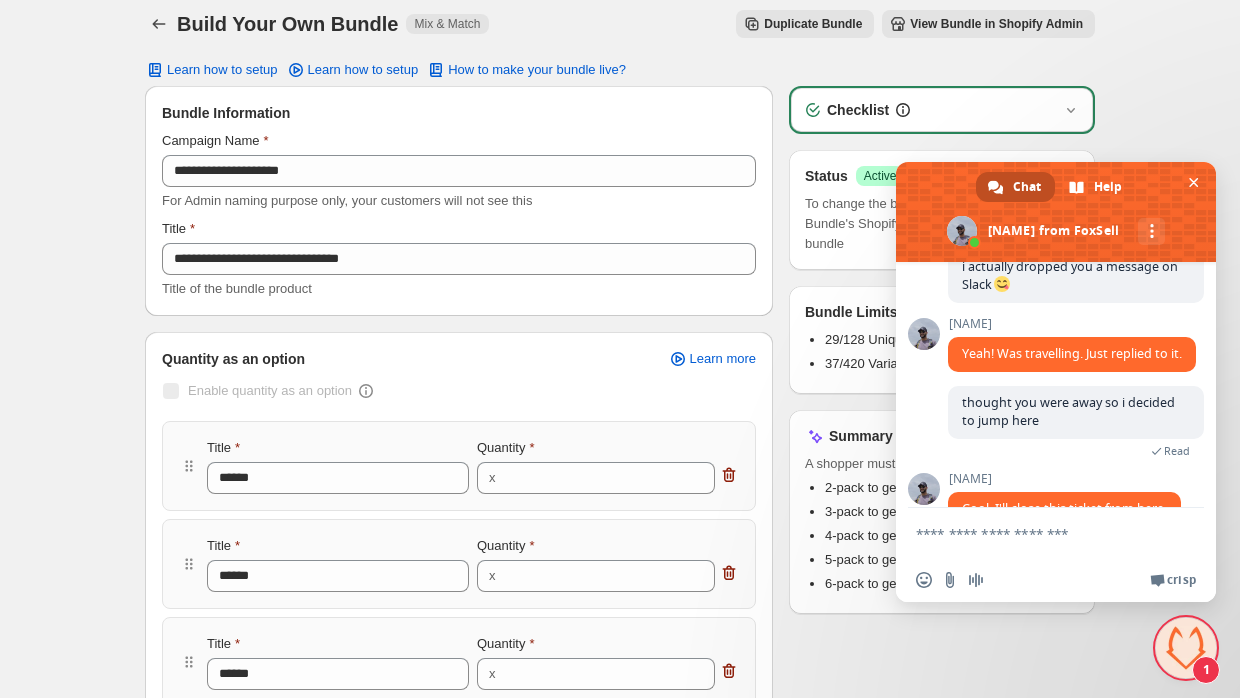 scroll, scrollTop: 398, scrollLeft: 0, axis: vertical 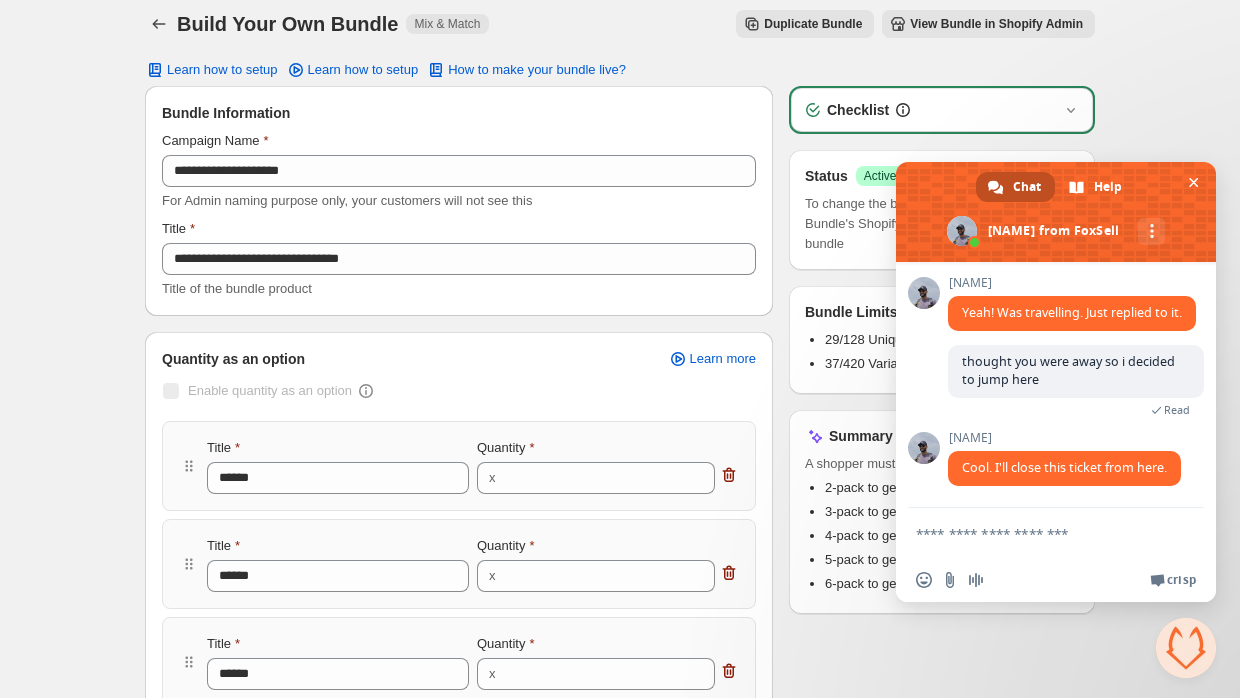 click at bounding box center (1036, 533) 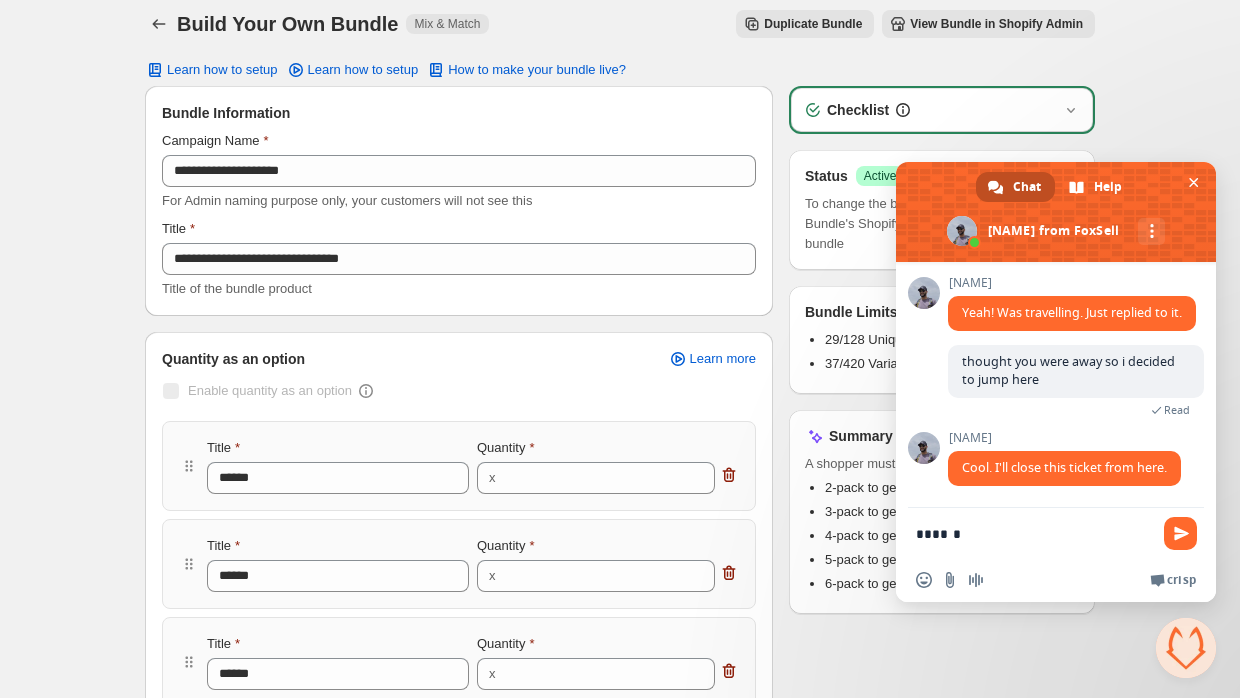type on "*******" 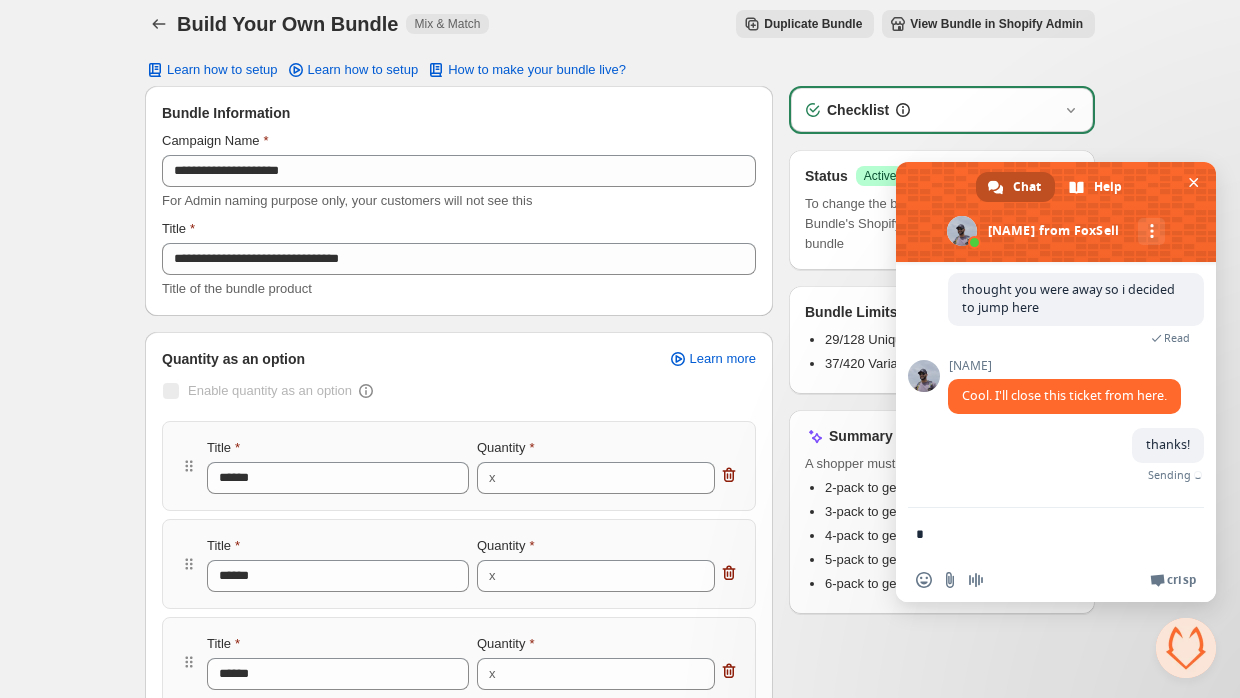 scroll, scrollTop: 448, scrollLeft: 0, axis: vertical 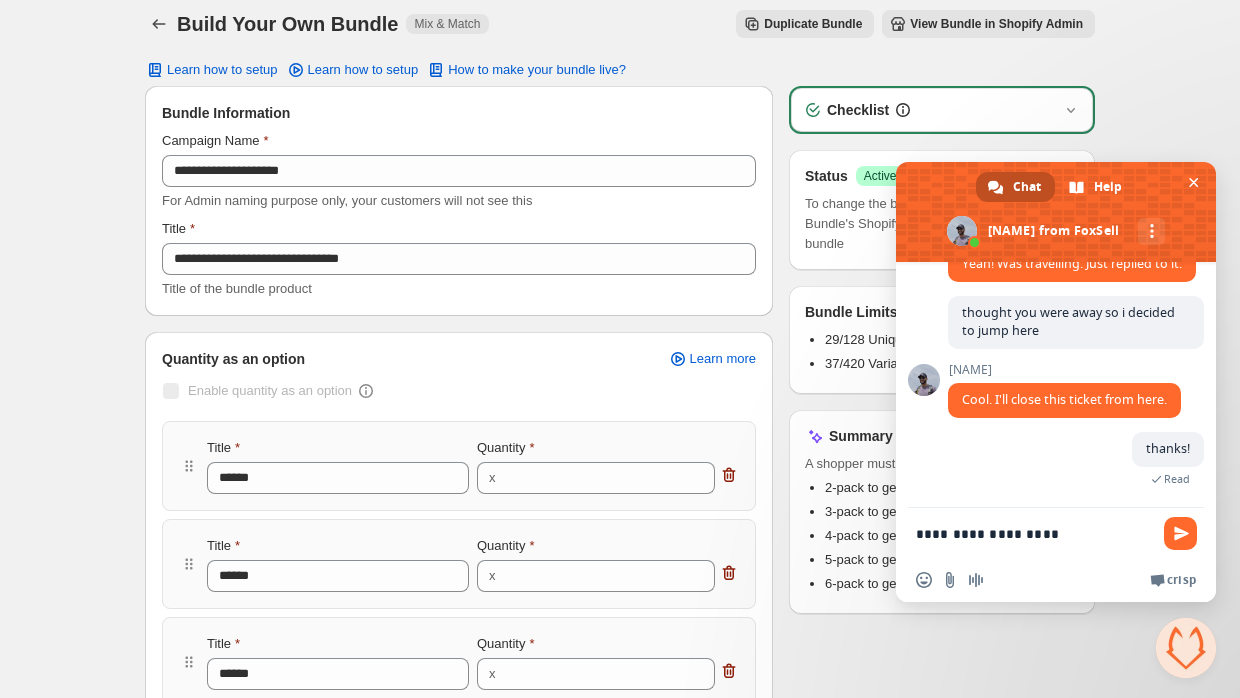 type on "**********" 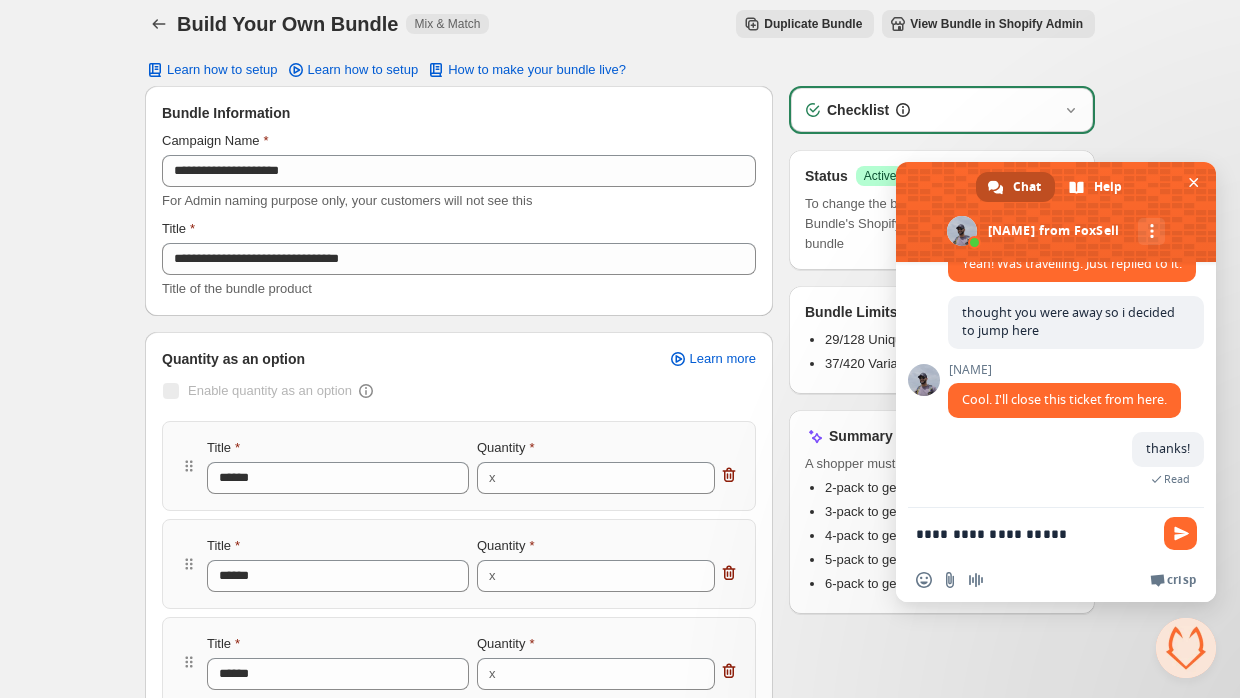type 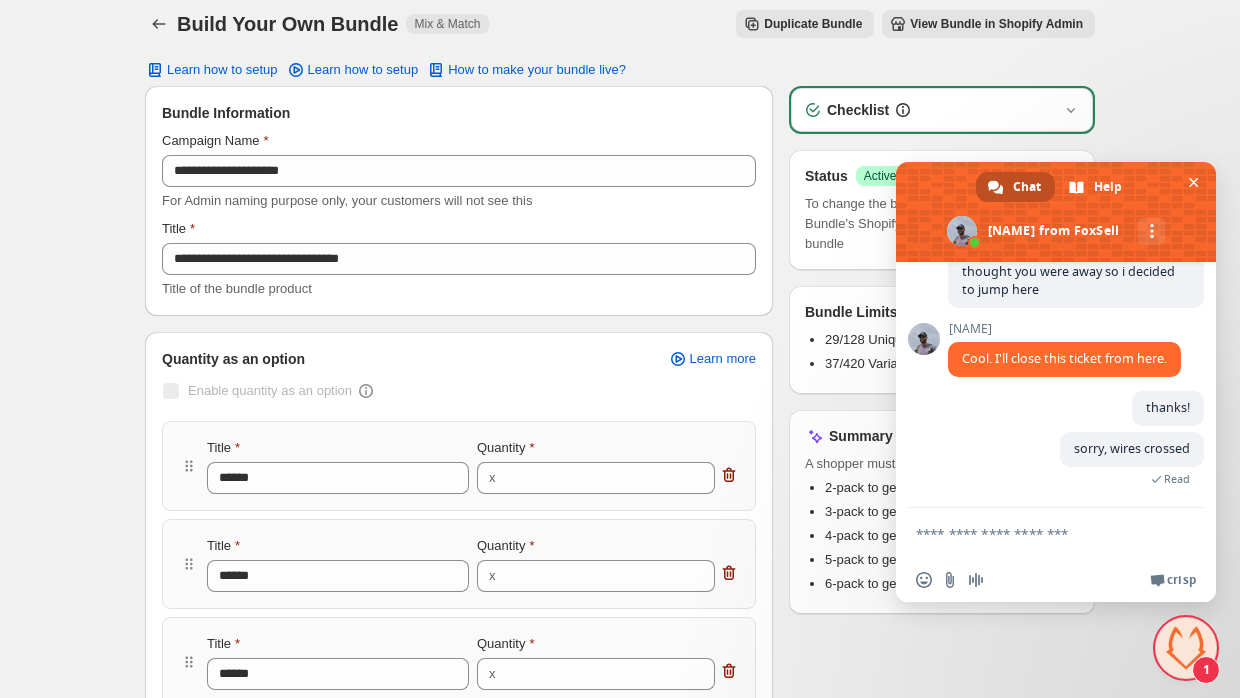 scroll, scrollTop: 560, scrollLeft: 0, axis: vertical 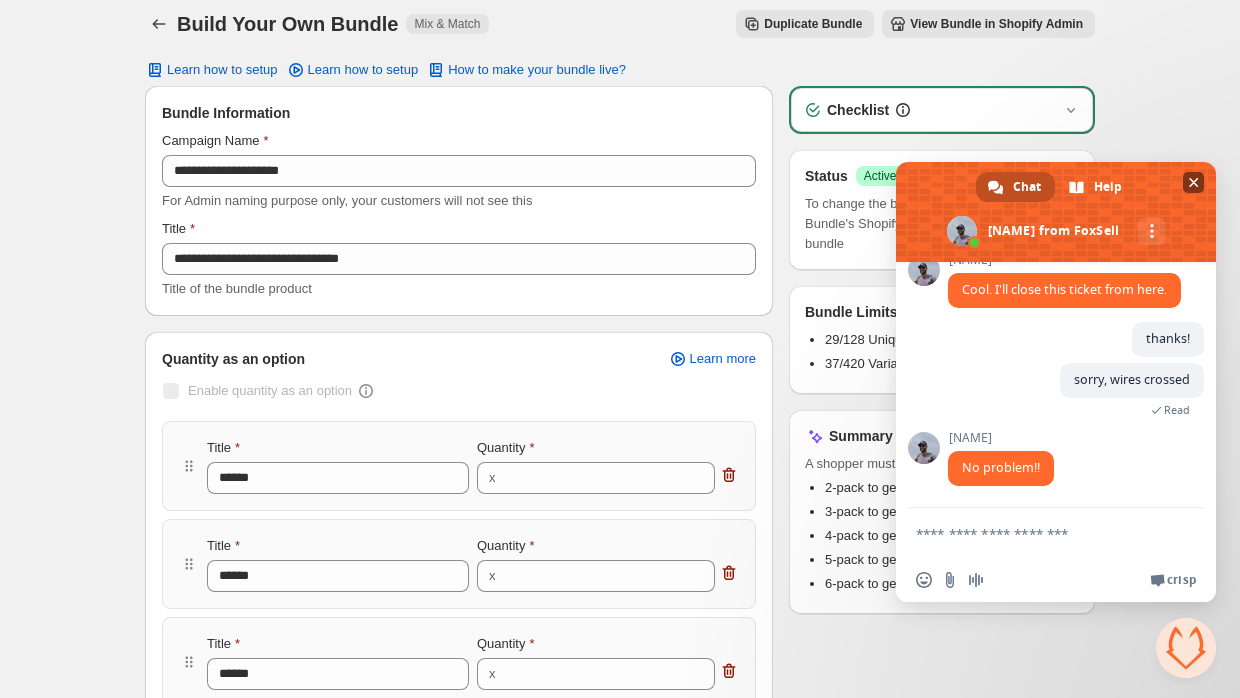 click at bounding box center (1193, 182) 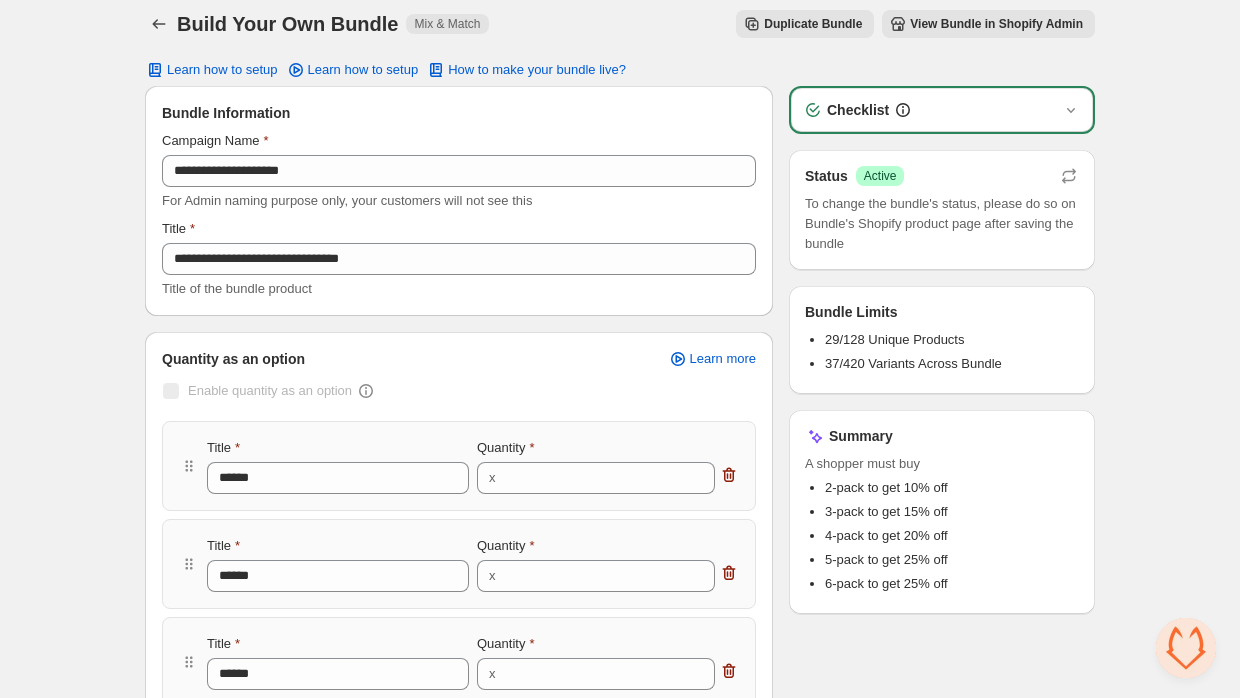 click on "**********" at bounding box center [620, 2311] 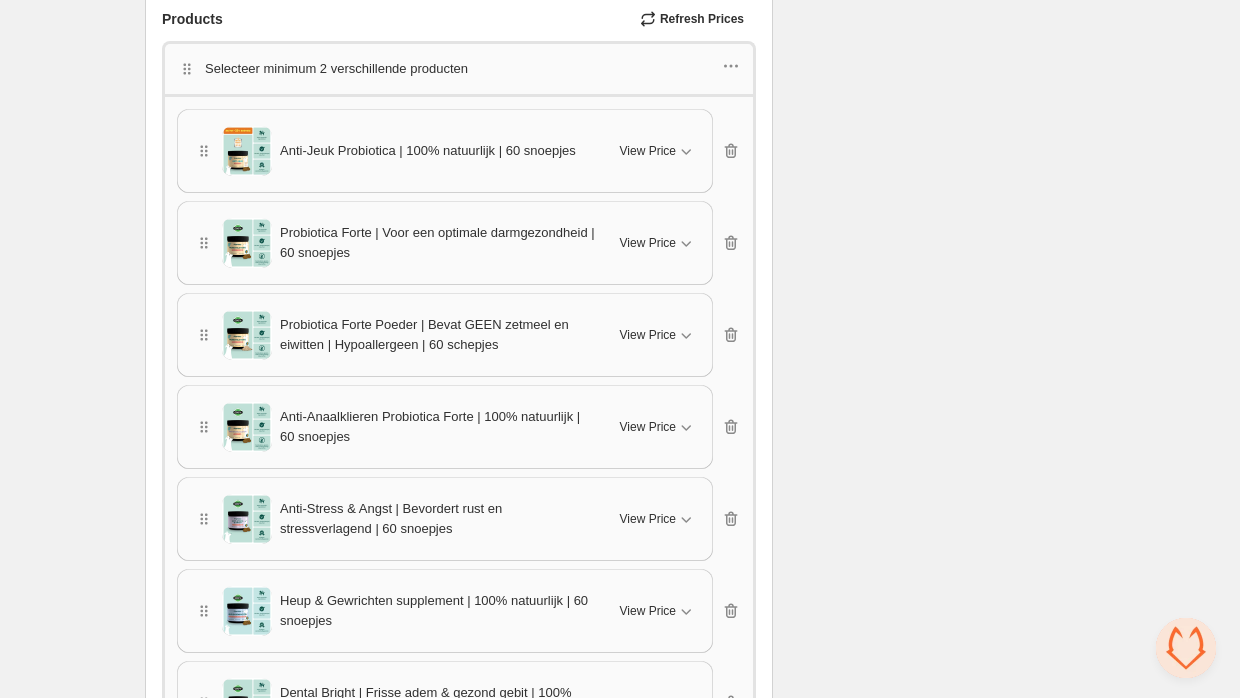 scroll, scrollTop: 1431, scrollLeft: 0, axis: vertical 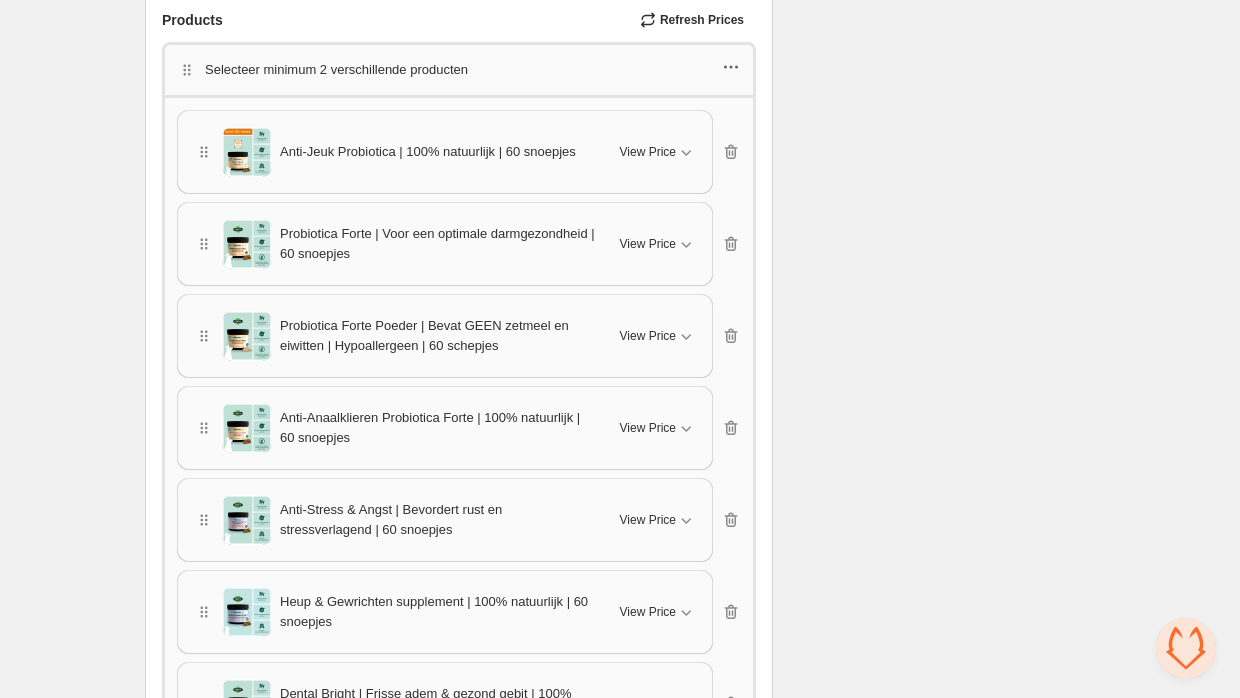 click 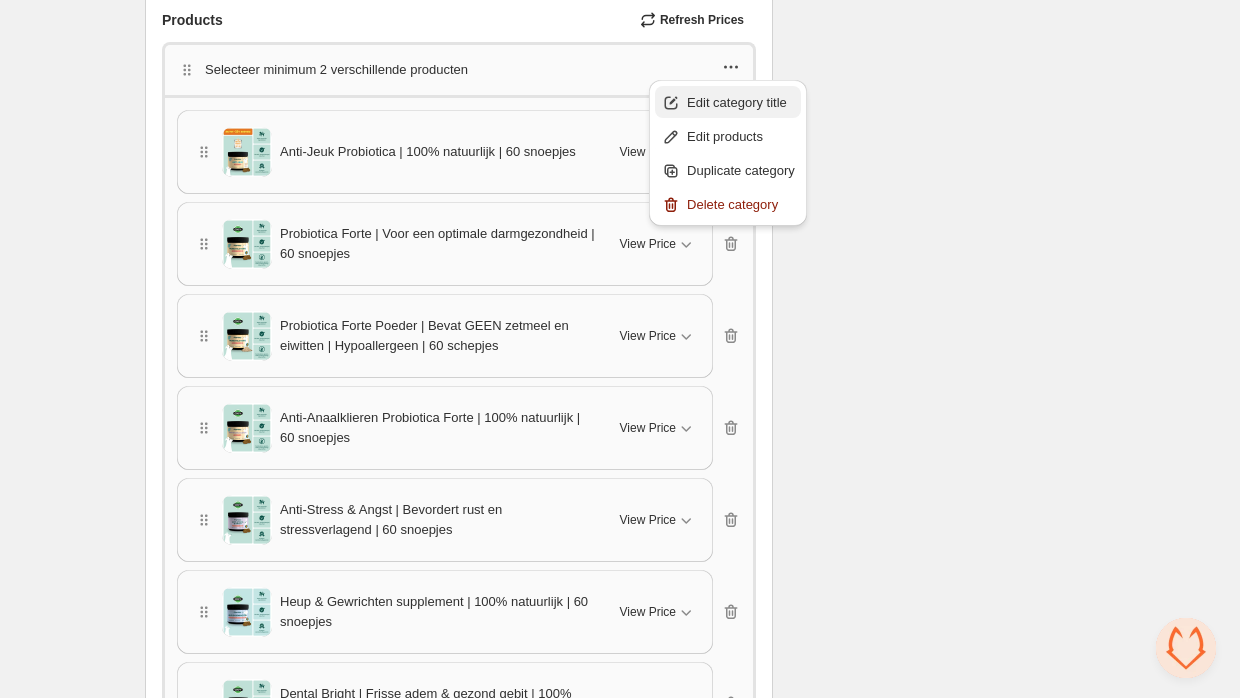 click on "Edit category title" at bounding box center (741, 103) 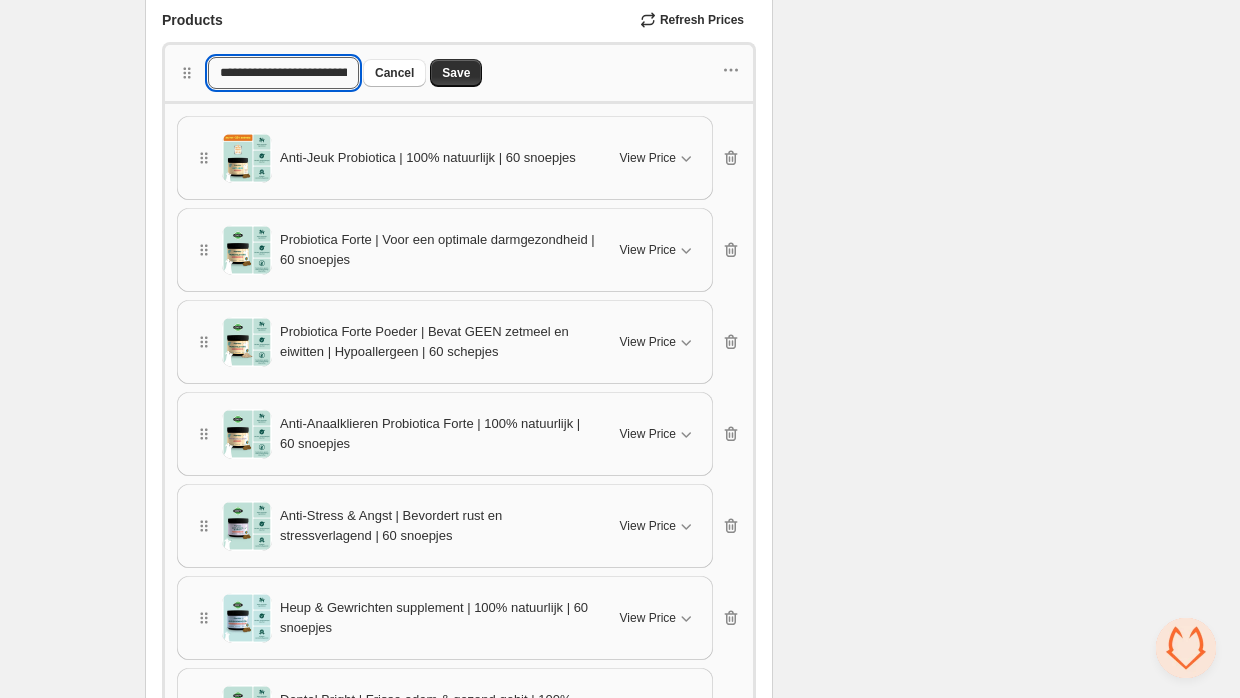 click on "**********" at bounding box center (283, 73) 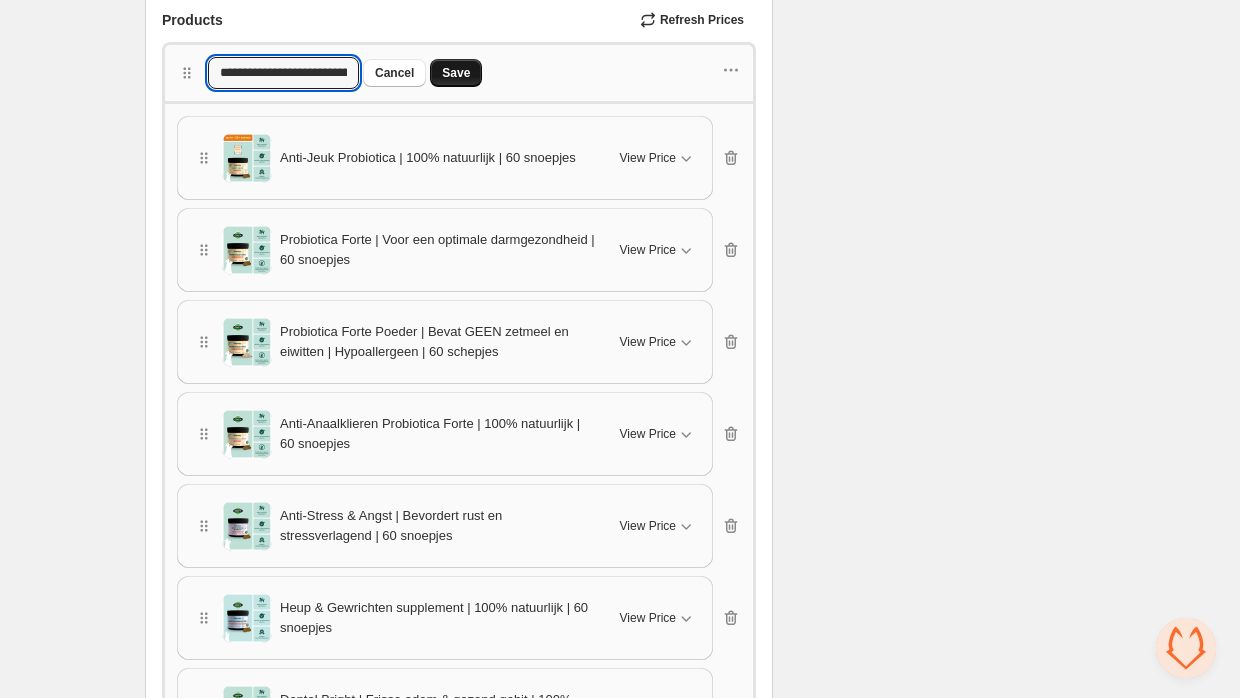 click on "Save" at bounding box center (456, 73) 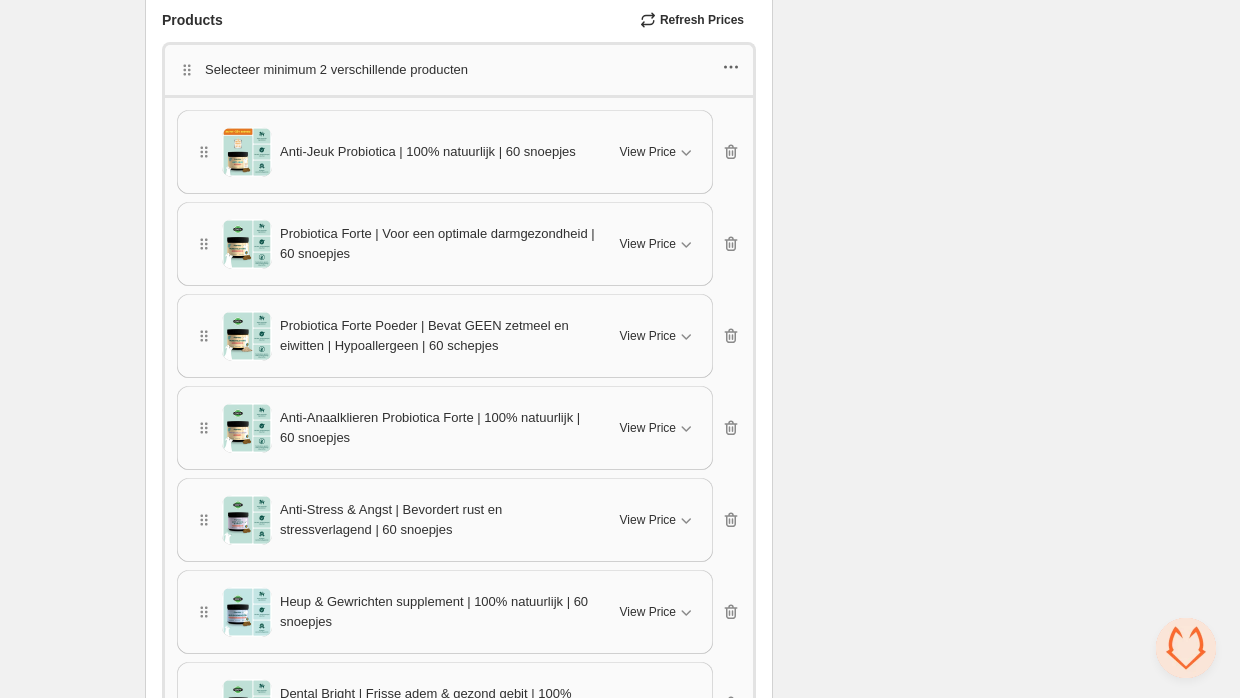 click 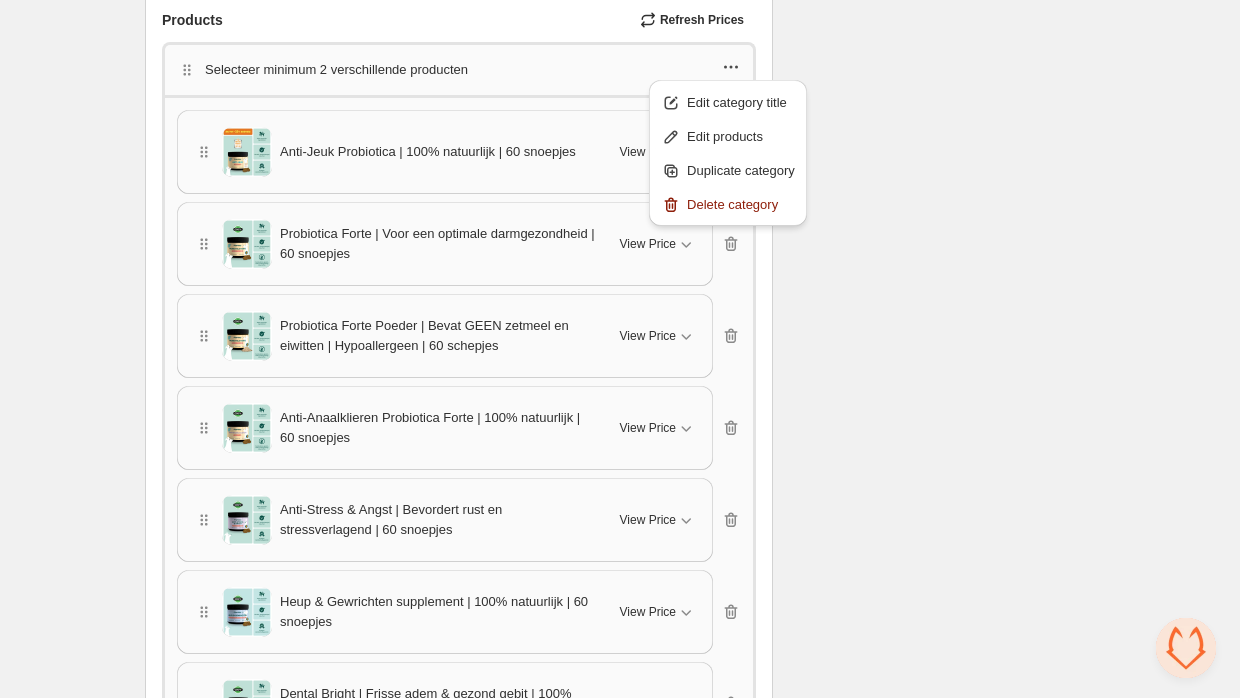 drag, startPoint x: 750, startPoint y: 104, endPoint x: 515, endPoint y: 83, distance: 235.93643 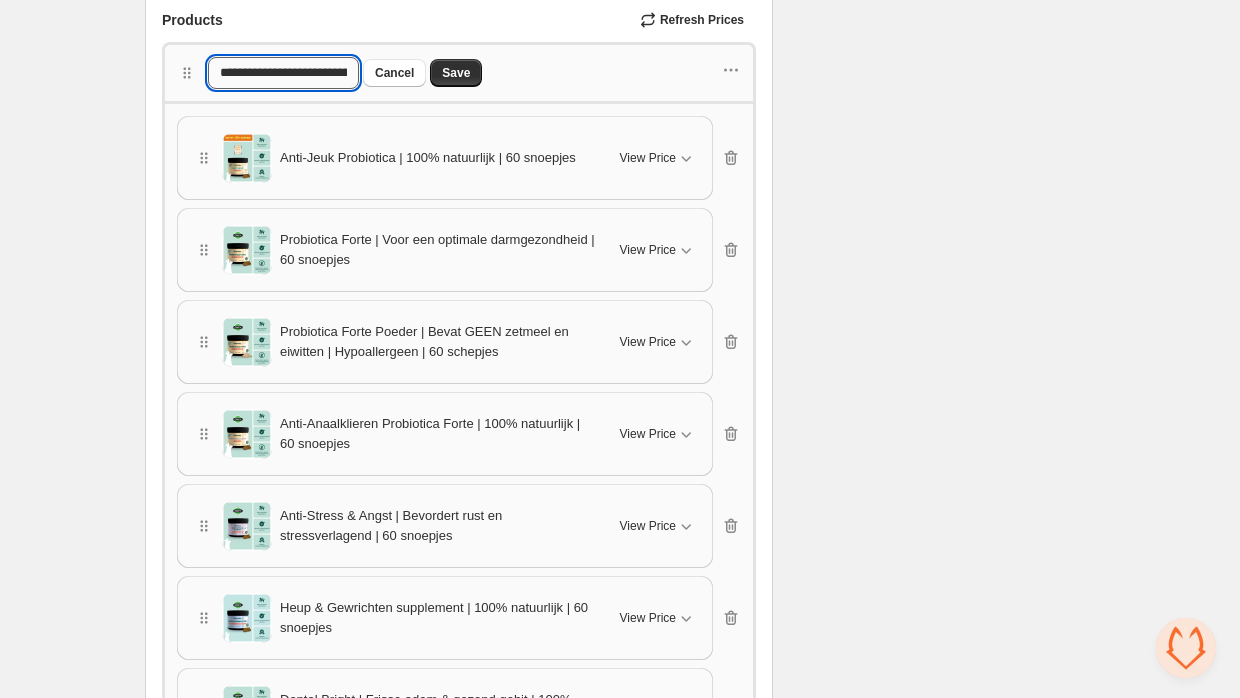 click on "**********" at bounding box center (283, 73) 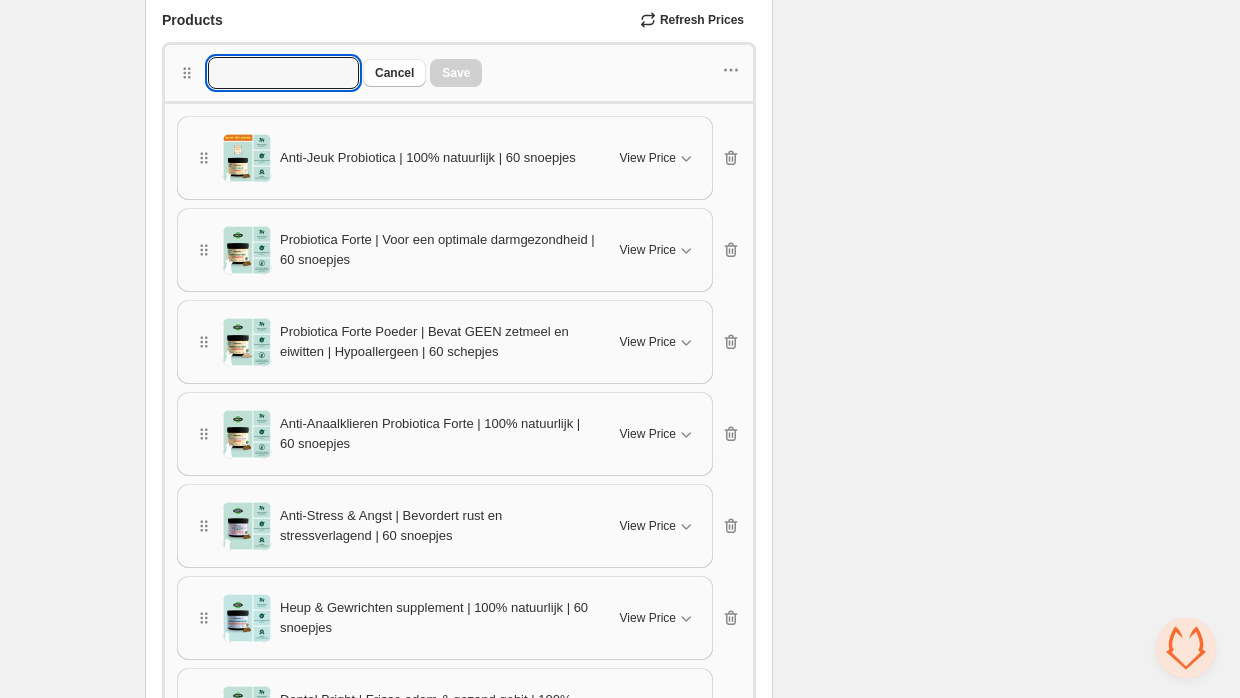 click on "Products Refresh Prices" at bounding box center (459, 20) 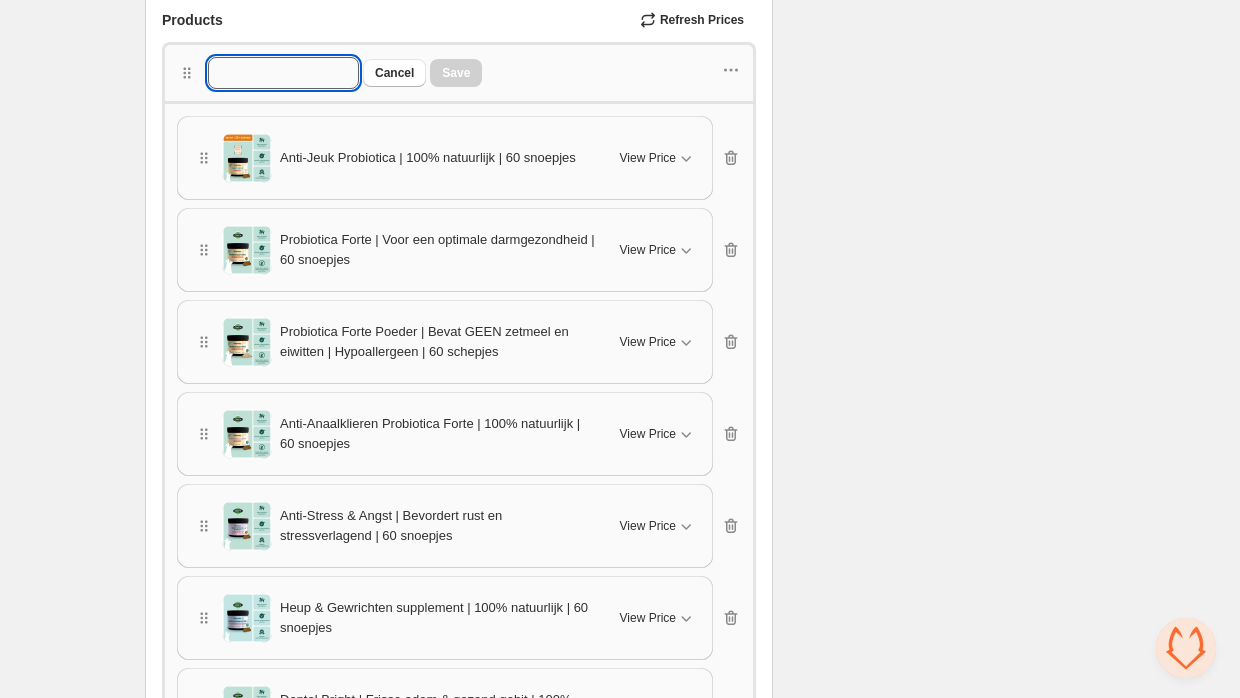 click at bounding box center (283, 73) 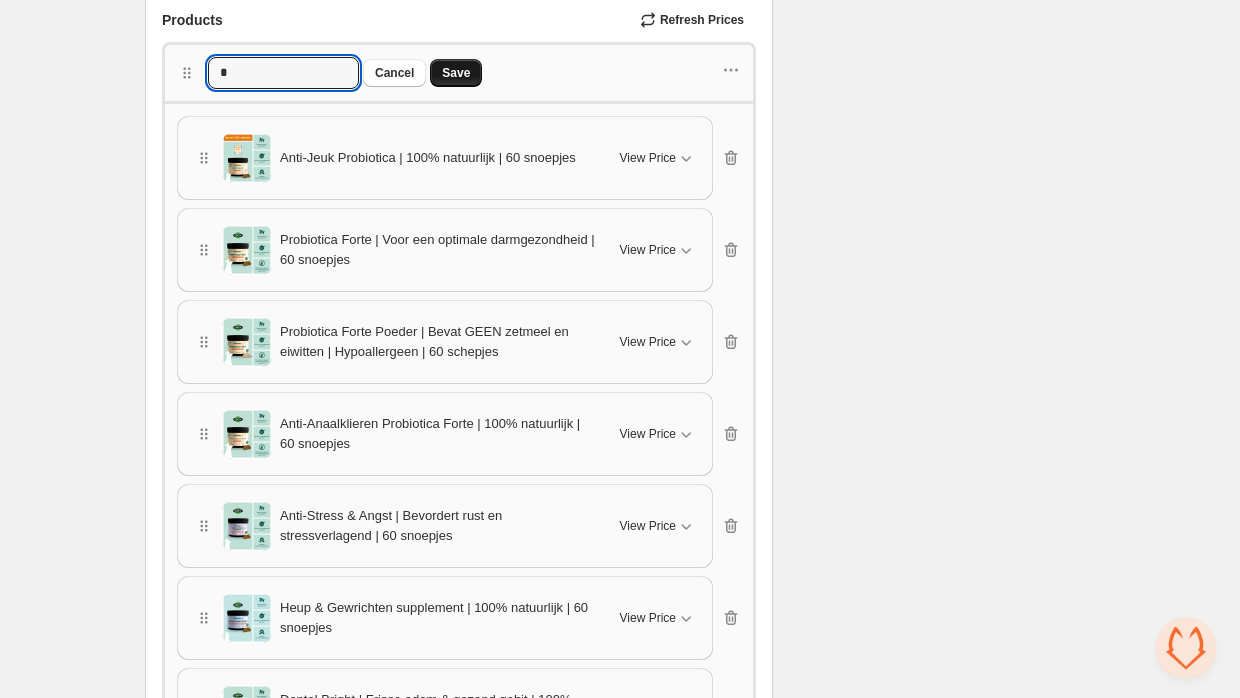 type 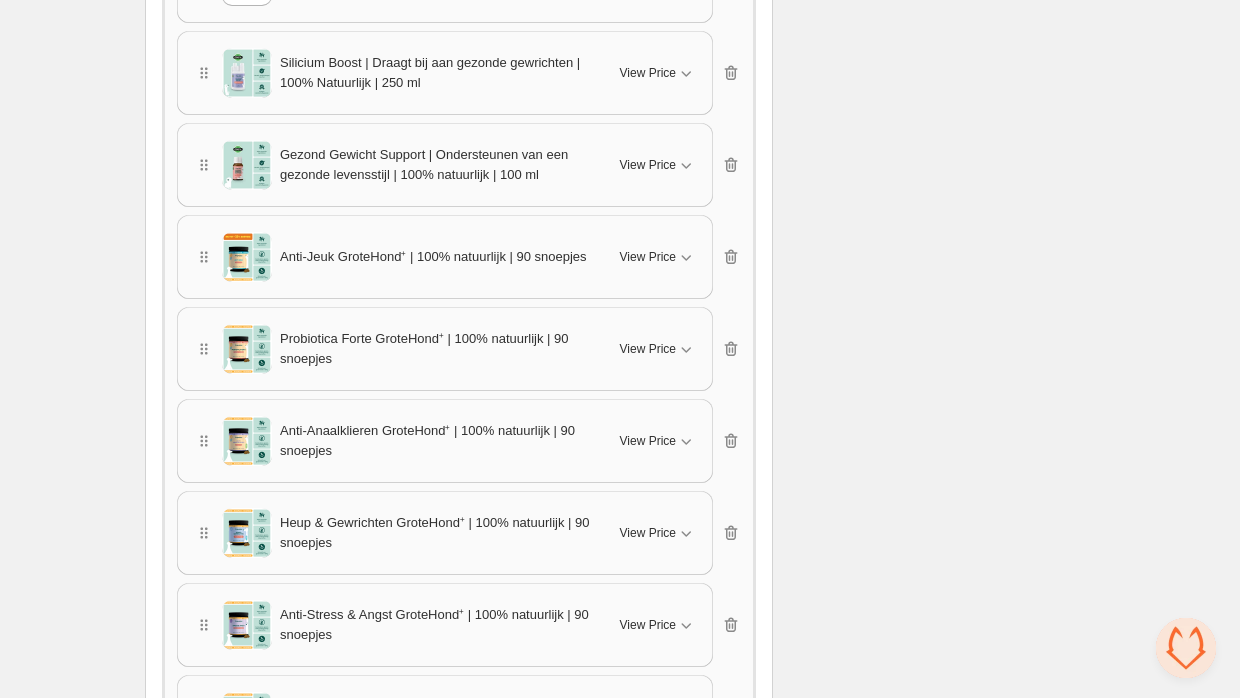scroll, scrollTop: 3949, scrollLeft: 0, axis: vertical 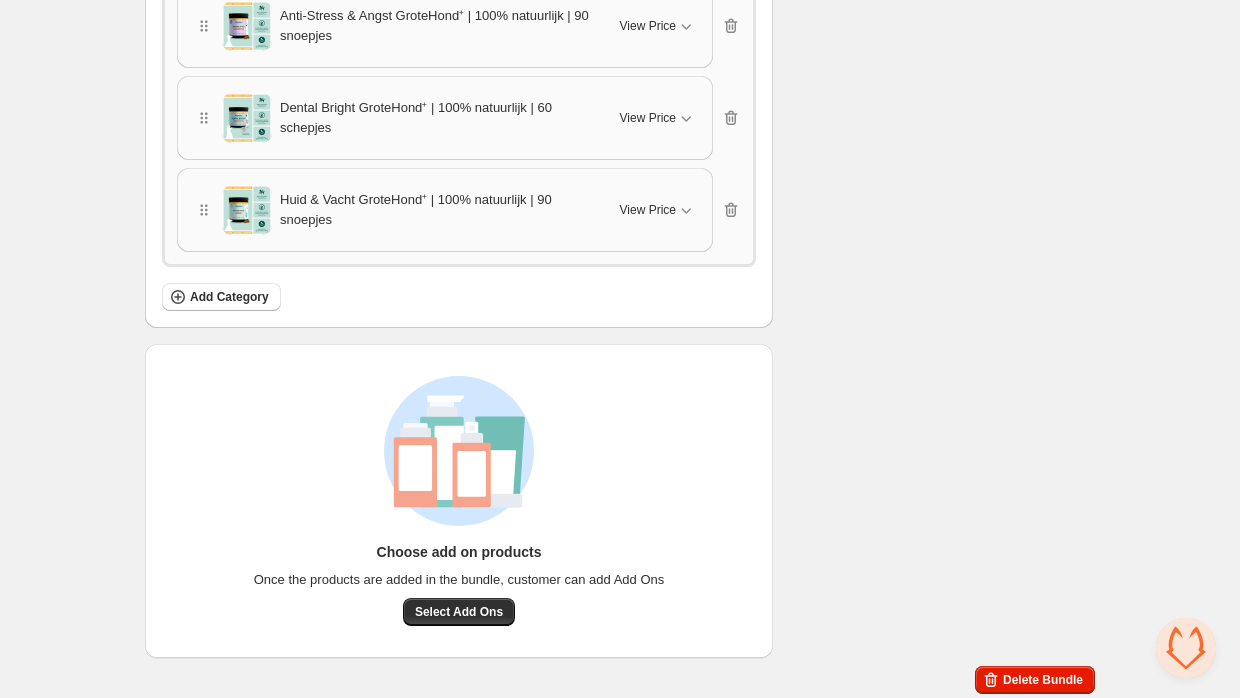 click on "Checklist Status Success Active To change the bundle's status, please do so on Bundle's Shopify product page after saving the bundle Bundle Limits 29/128 Unique Products 37/420 Variants Across Bundle Summary A shopper must buy 2-pack to get 10% off 3-pack to get 15% off 4-pack to get 20% off 5-pack to get 25% off 6-pack to get 25% off" at bounding box center [942, -1596] 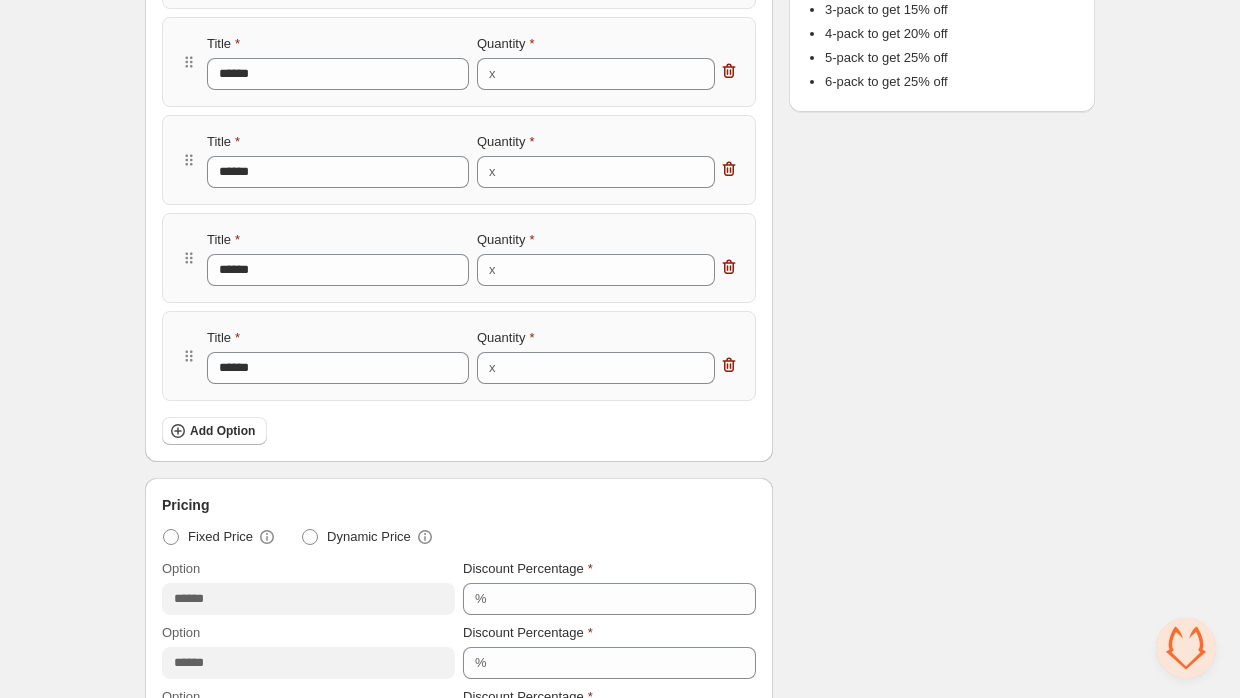 scroll, scrollTop: 0, scrollLeft: 0, axis: both 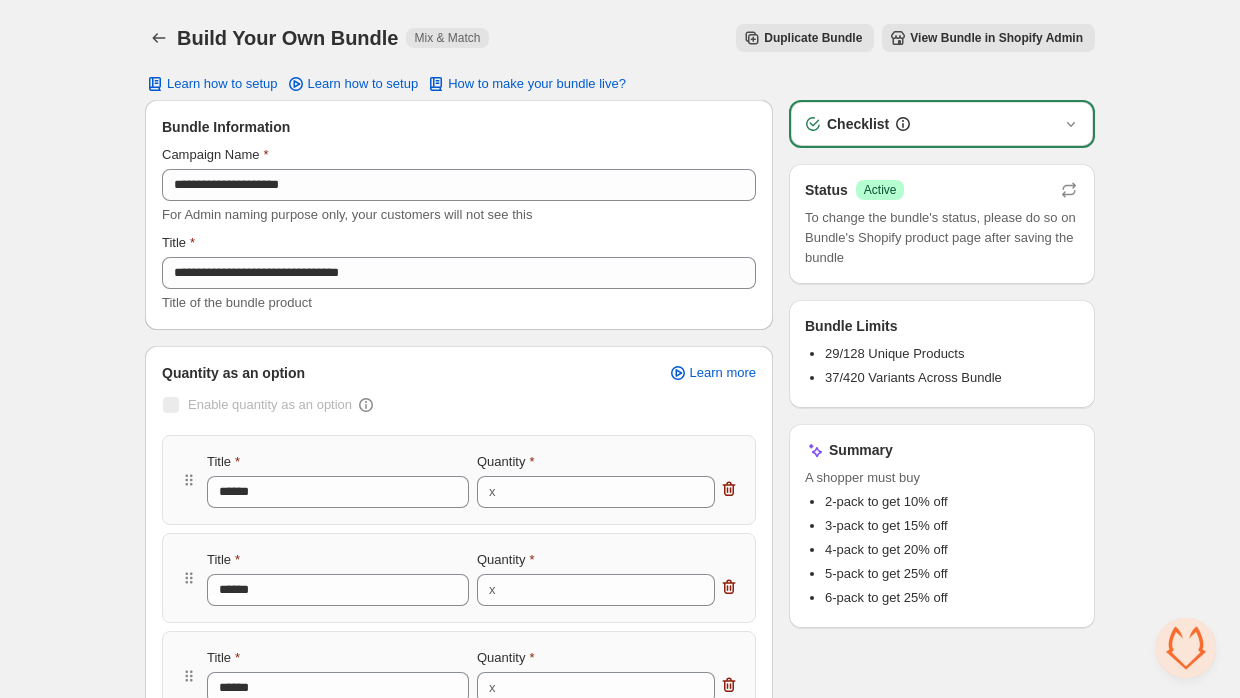click on "Build Your Own Bundle. This page is ready Build Your Own Bundle Mix & Match Duplicate Bundle View Bundle in Shopify Admin More actions Duplicate Bundle View Bundle in Shopify Admin" at bounding box center [620, 38] 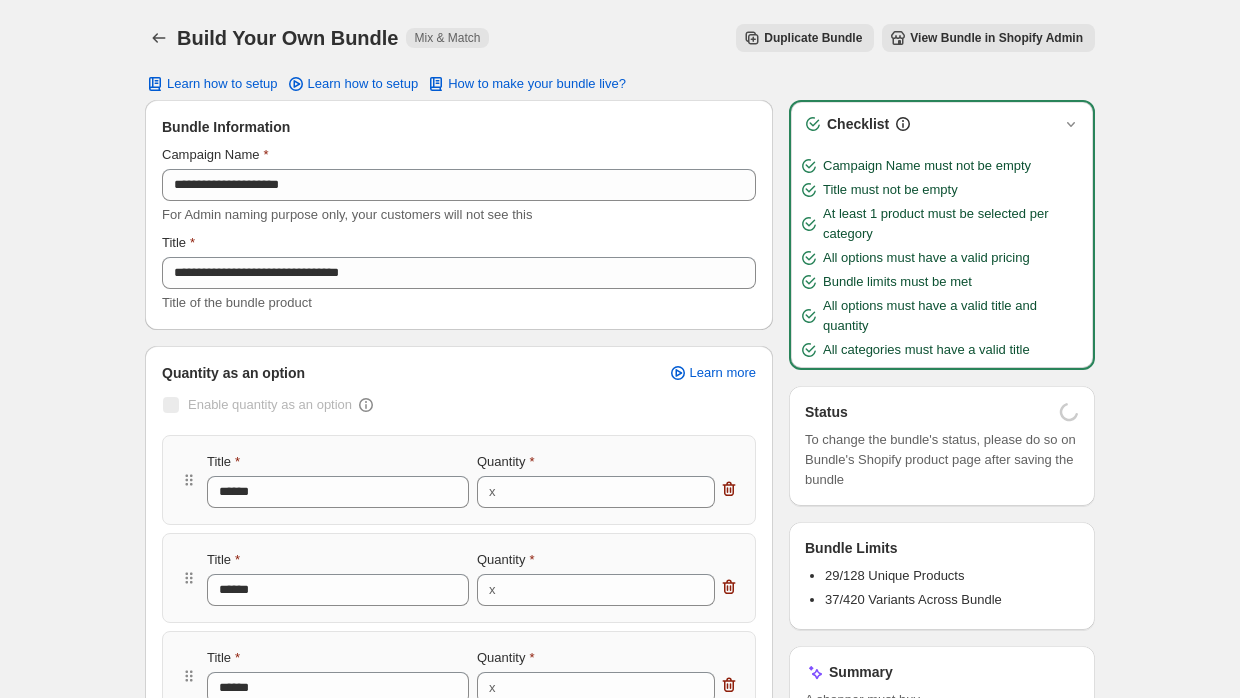scroll, scrollTop: 0, scrollLeft: 0, axis: both 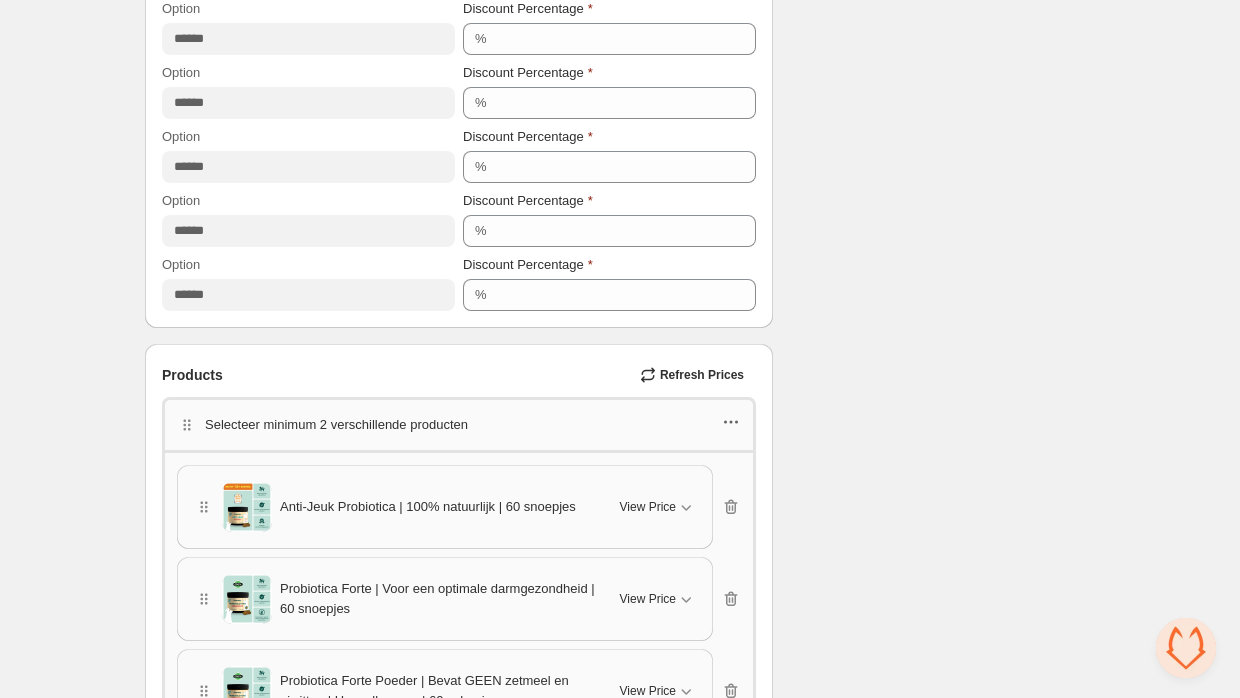 click 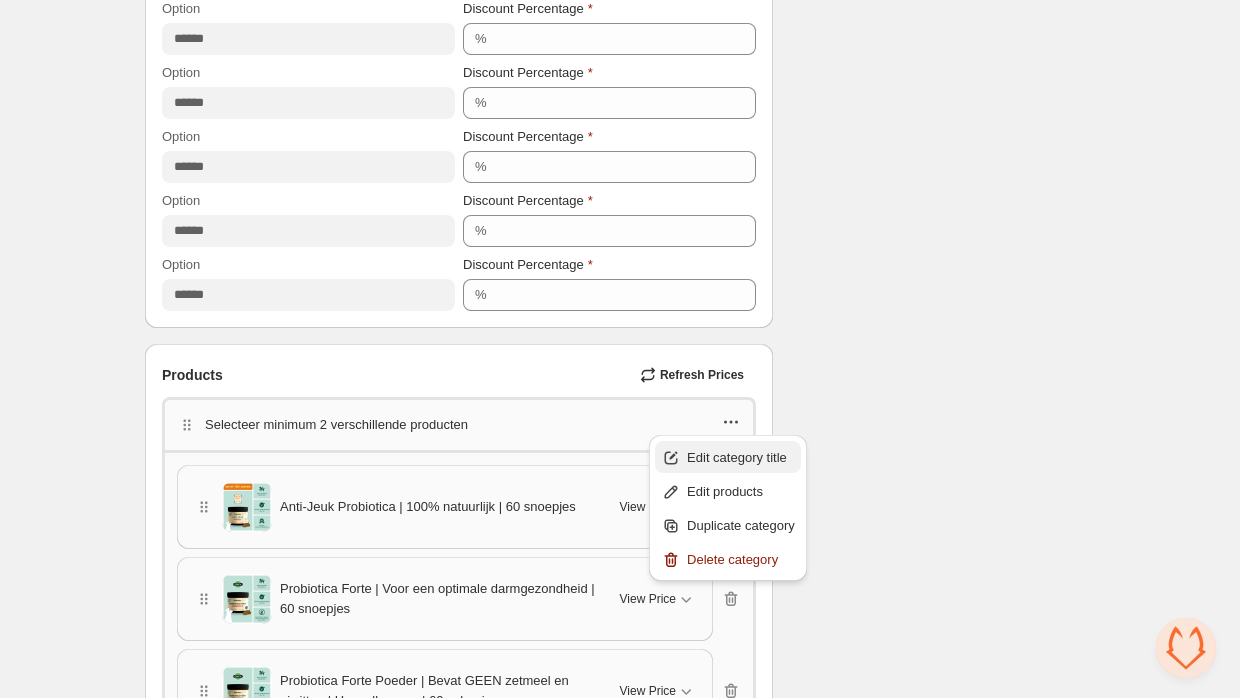 click on "Edit category title" at bounding box center [741, 458] 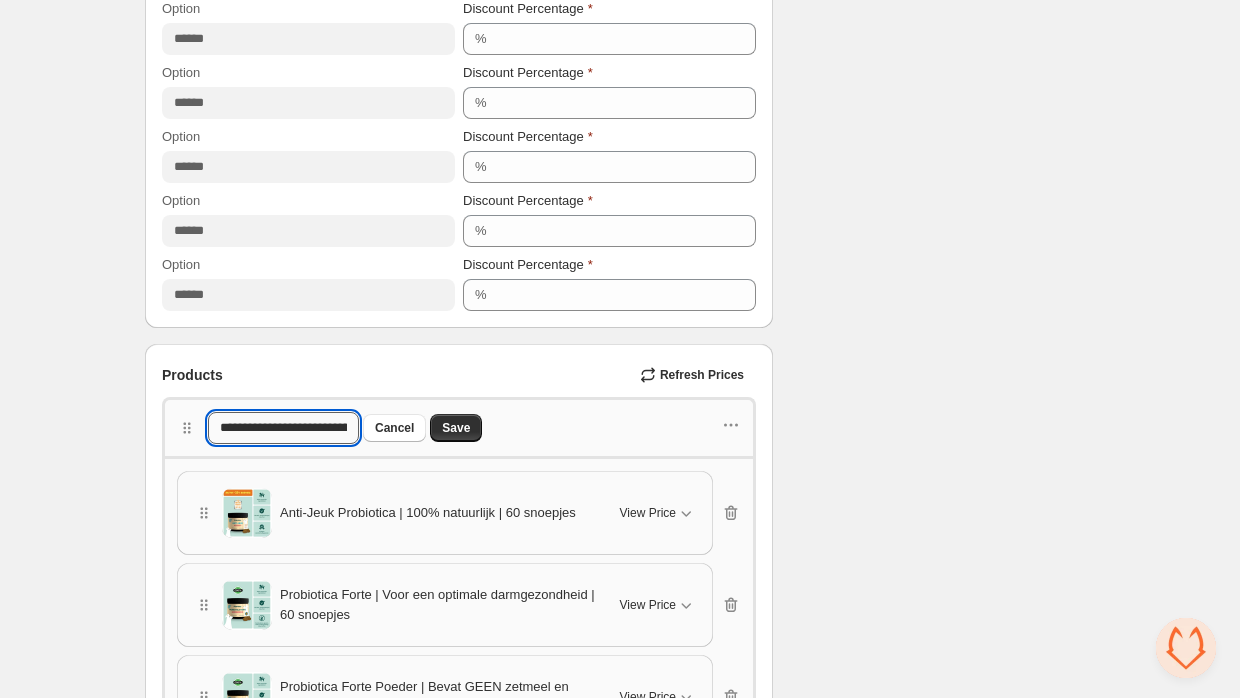 click on "**********" at bounding box center (283, 428) 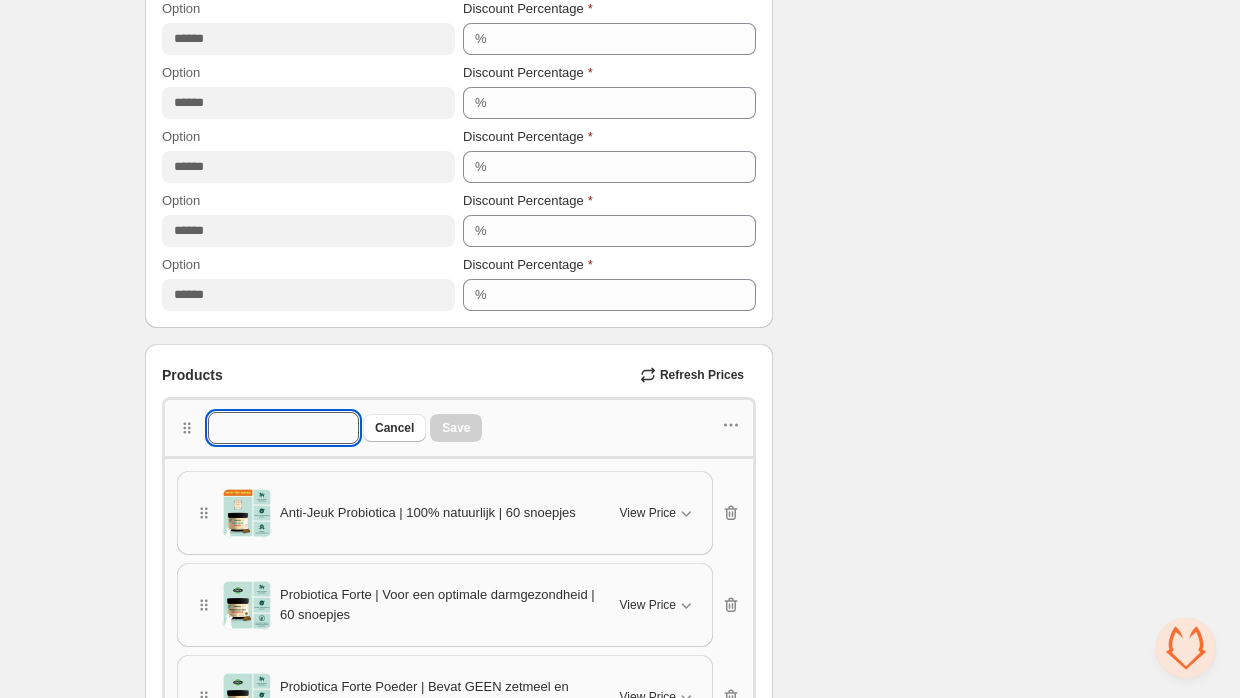 paste on "**********" 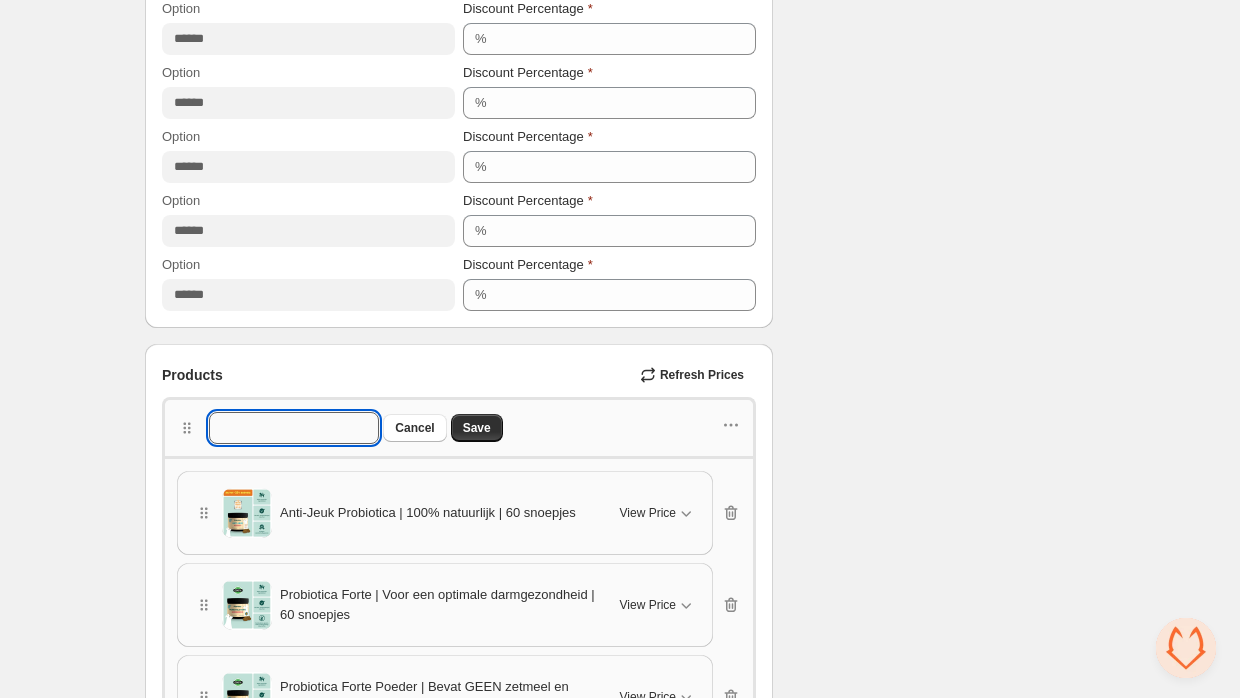 scroll, scrollTop: 0, scrollLeft: 0, axis: both 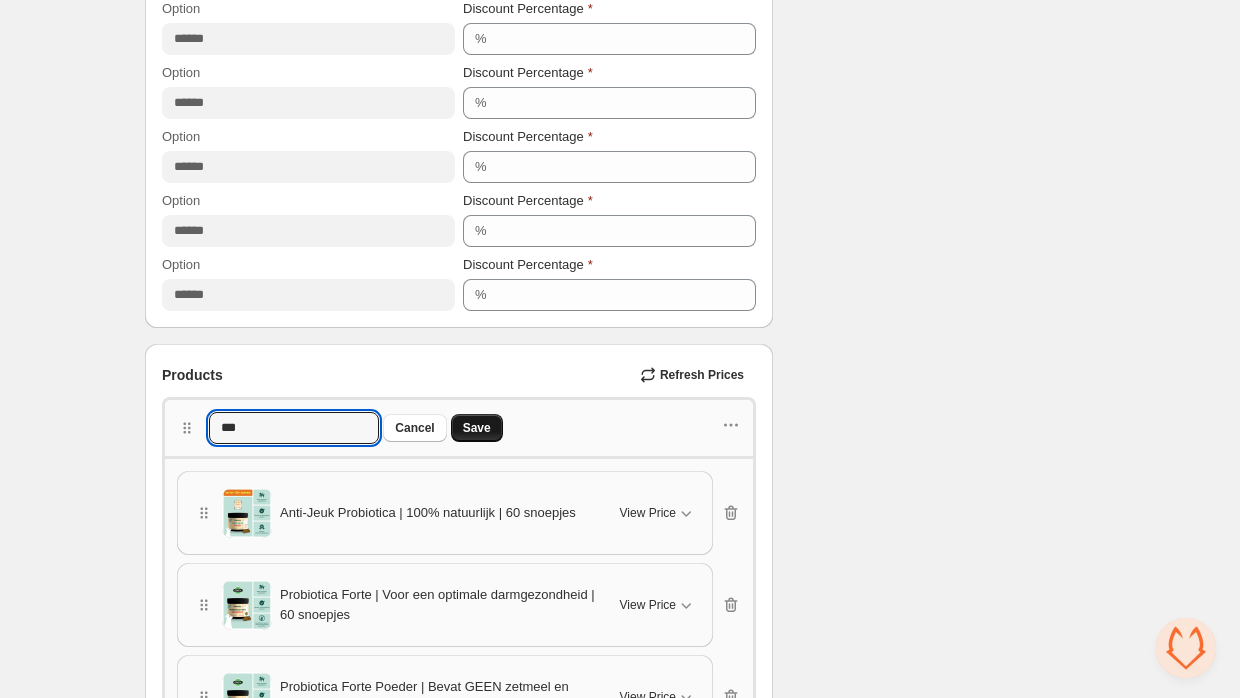 type 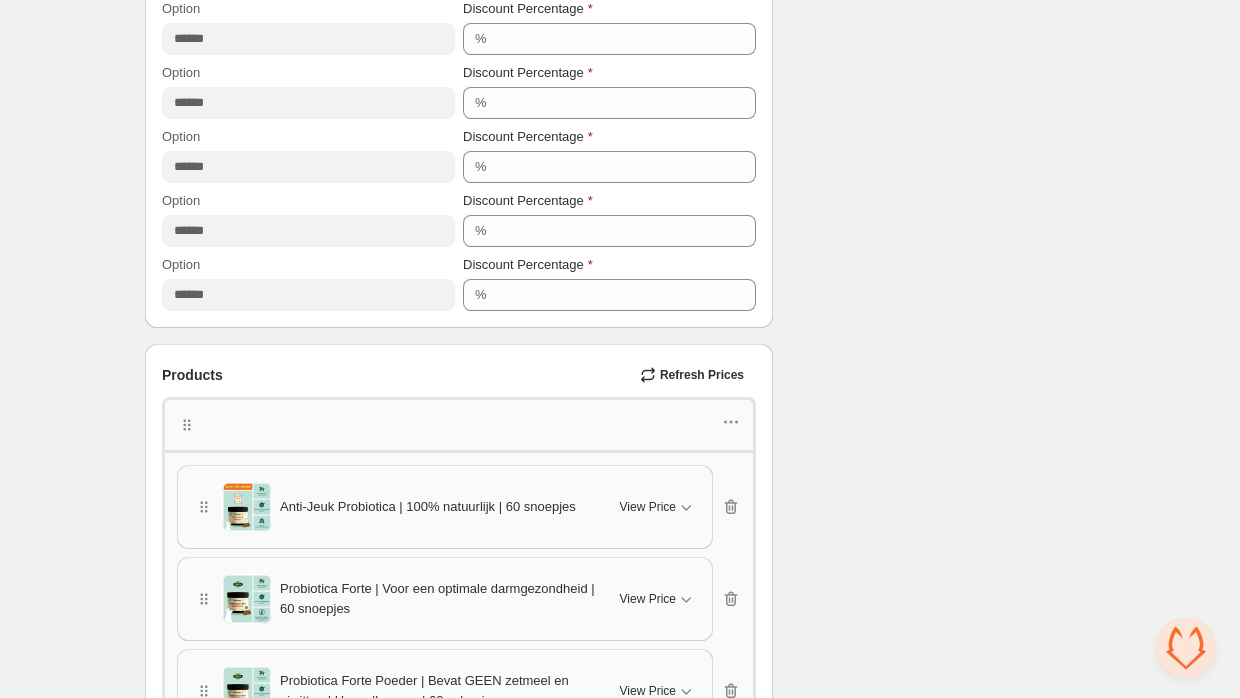 click on "Checklist Status Info Draft To change the bundle's status, please do so on Bundle's Shopify product page after saving the bundle Bundle Limits 29/128 Unique Products 37/420 Variants Across Bundle Summary A shopper must buy 2-pack to get 10% off 3-pack to get 15% off 4-pack to get 20% off 5-pack to get 25% off 6-pack to get 25% off" at bounding box center (942, 1277) 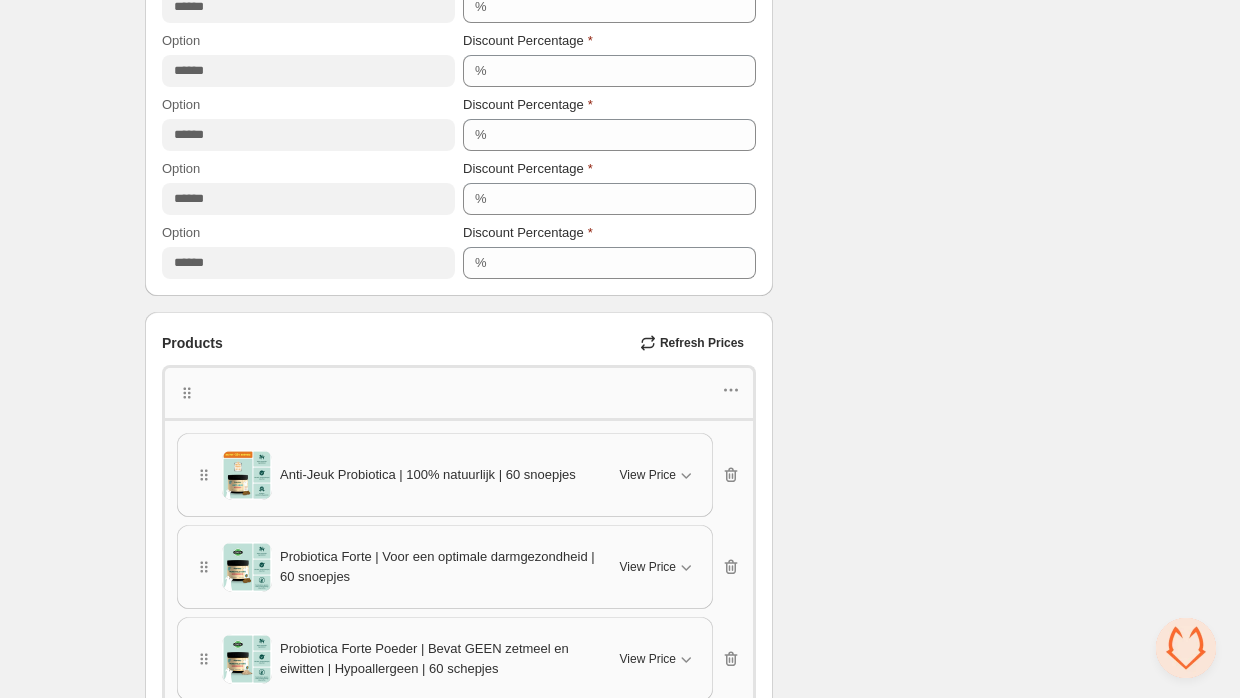 scroll, scrollTop: 1135, scrollLeft: 0, axis: vertical 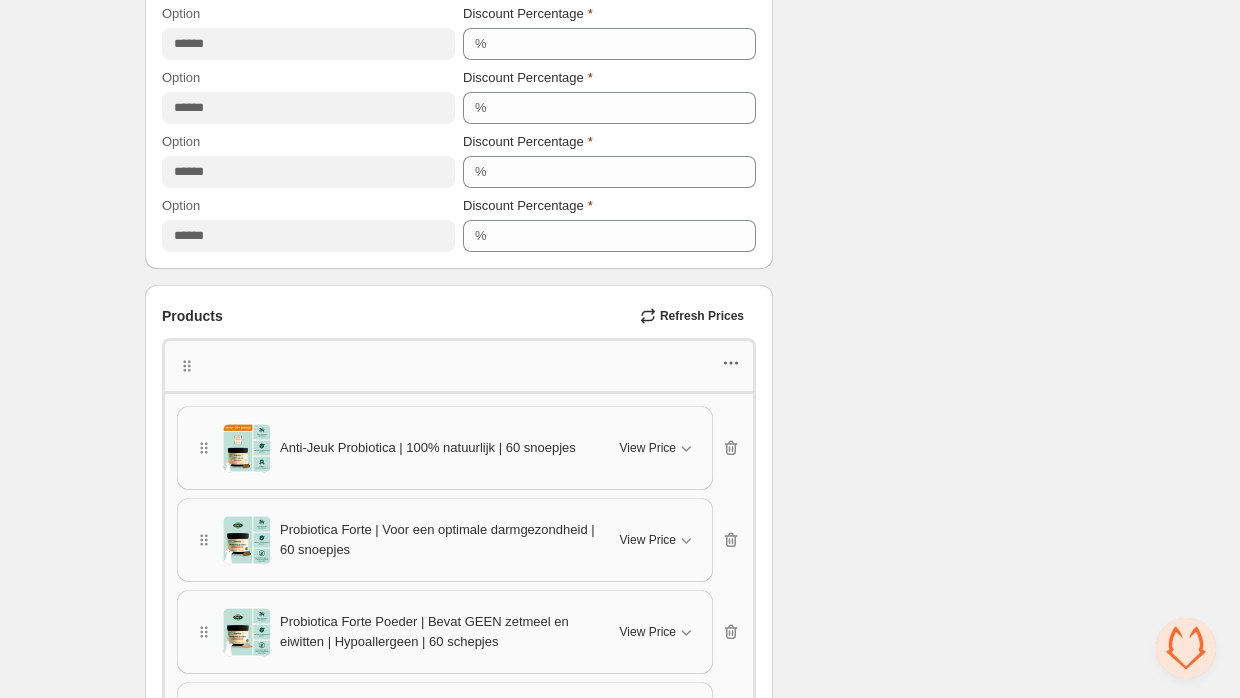 click 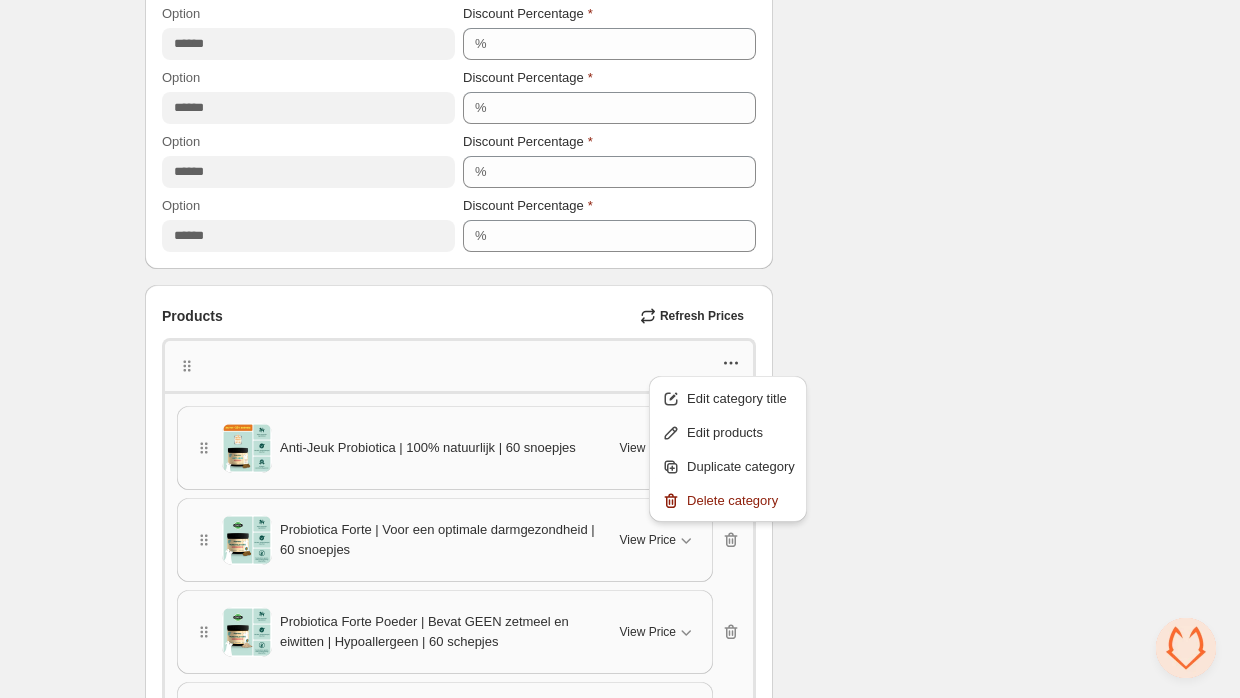 click on "Checklist Status Info Draft To change the bundle's status, please do so on Bundle's Shopify product page after saving the bundle Bundle Limits 29/128 Unique Products 37/420 Variants Across Bundle Summary A shopper must buy 2-pack to get 10% off 3-pack to get 15% off 4-pack to get 20% off 5-pack to get 25% off 6-pack to get 25% off" at bounding box center (942, 1218) 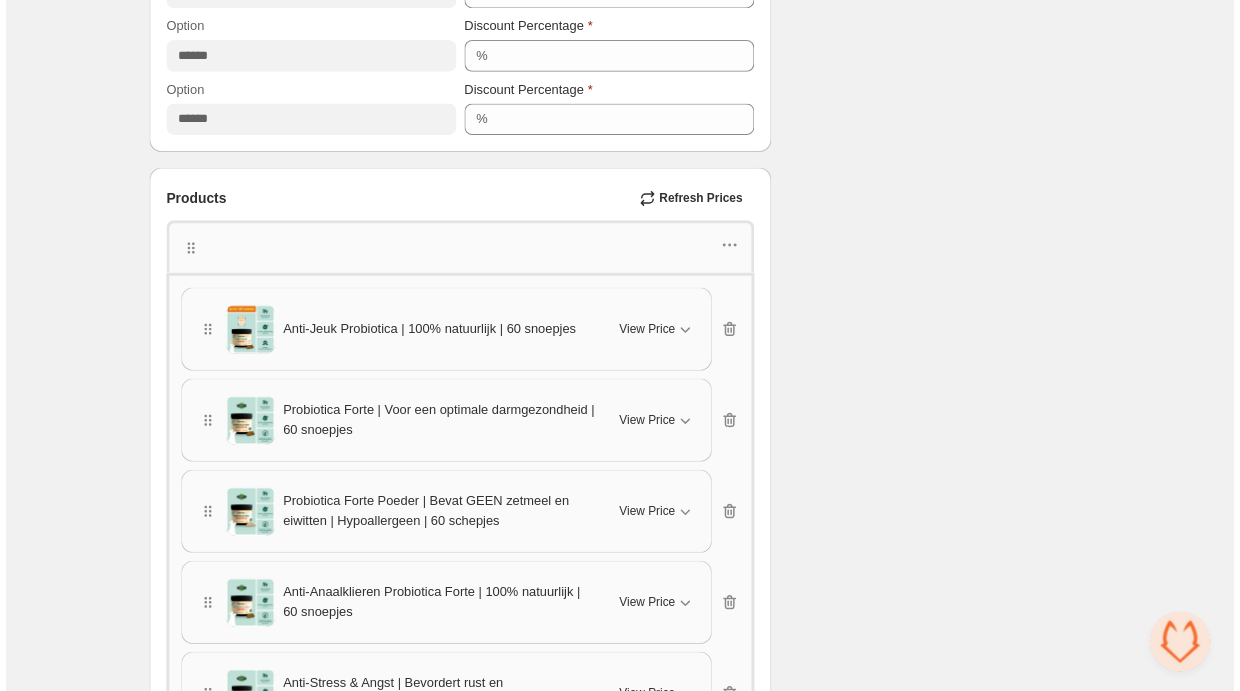 scroll, scrollTop: 1252, scrollLeft: 0, axis: vertical 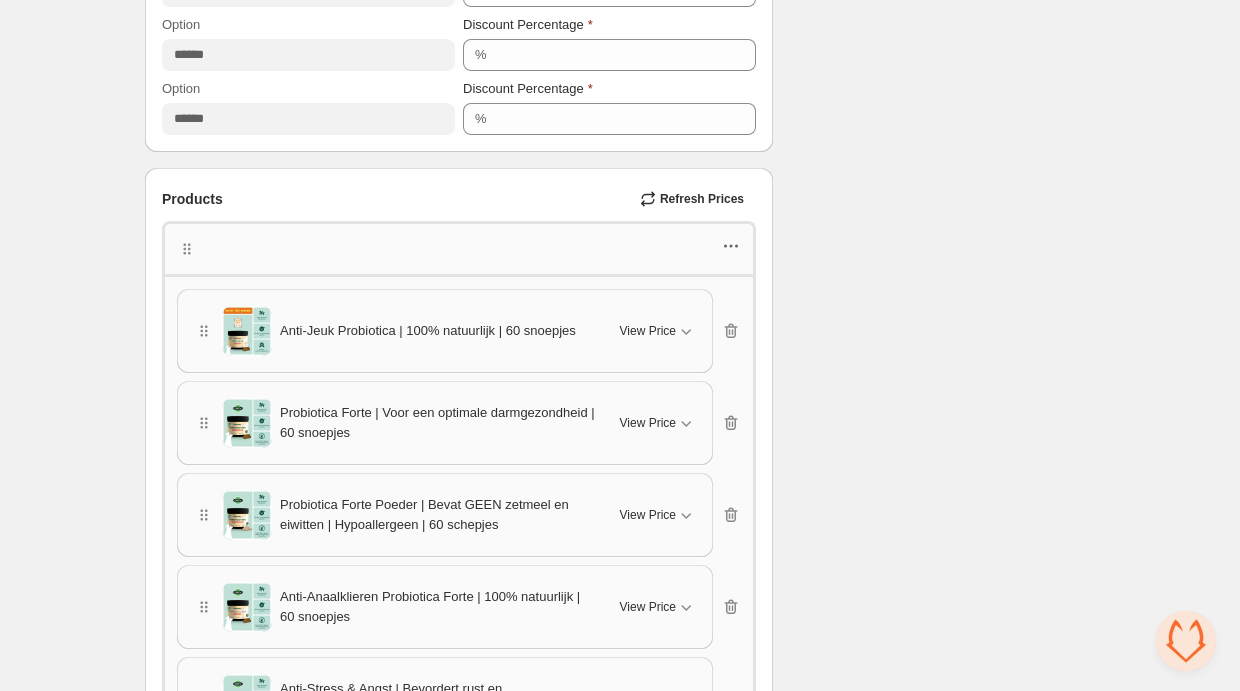 click 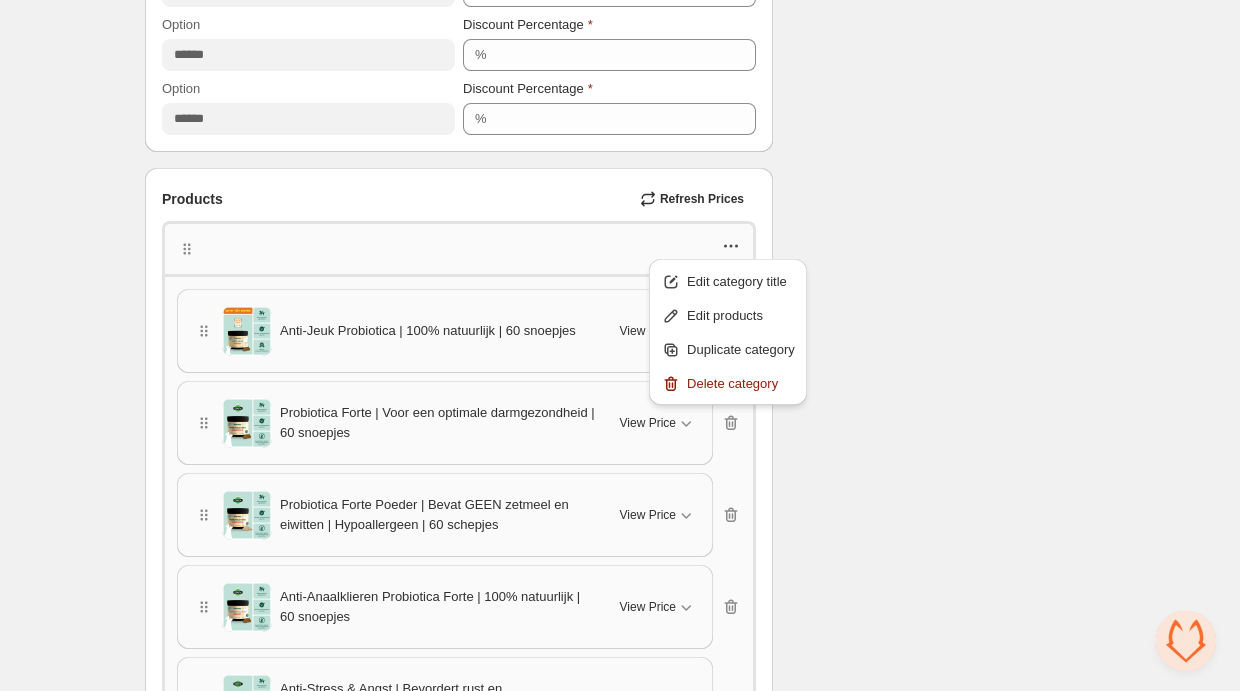 drag, startPoint x: 639, startPoint y: 240, endPoint x: 722, endPoint y: 239, distance: 83.00603 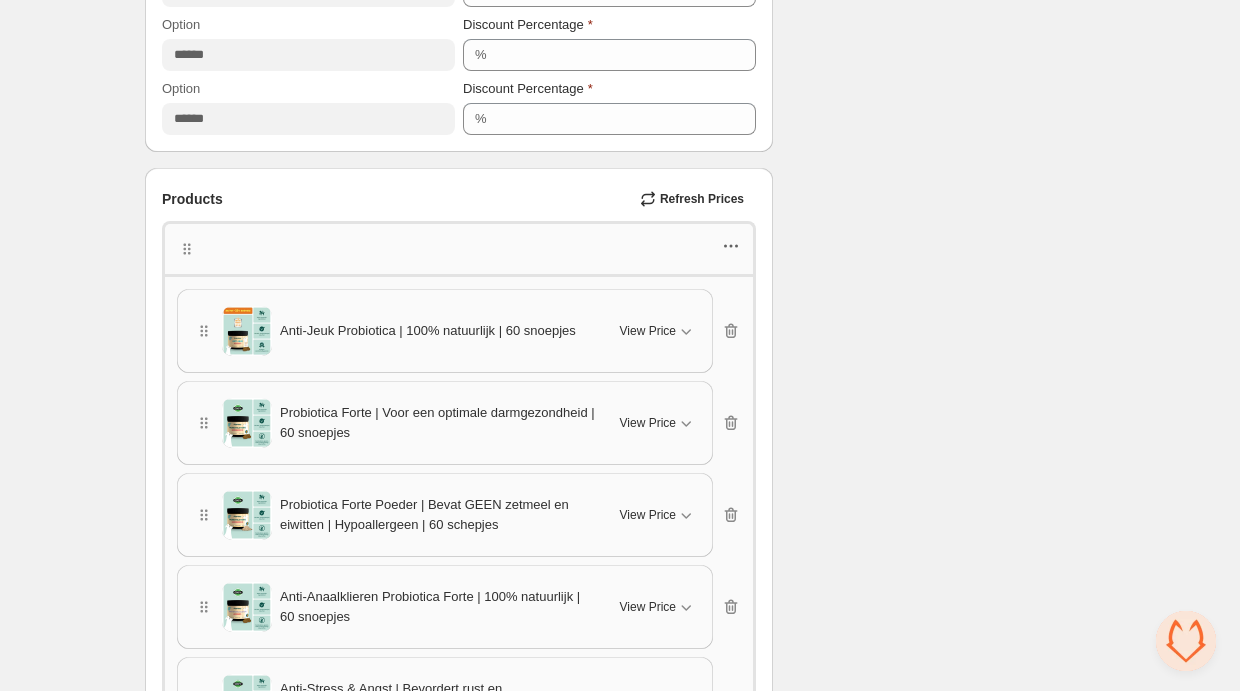 click 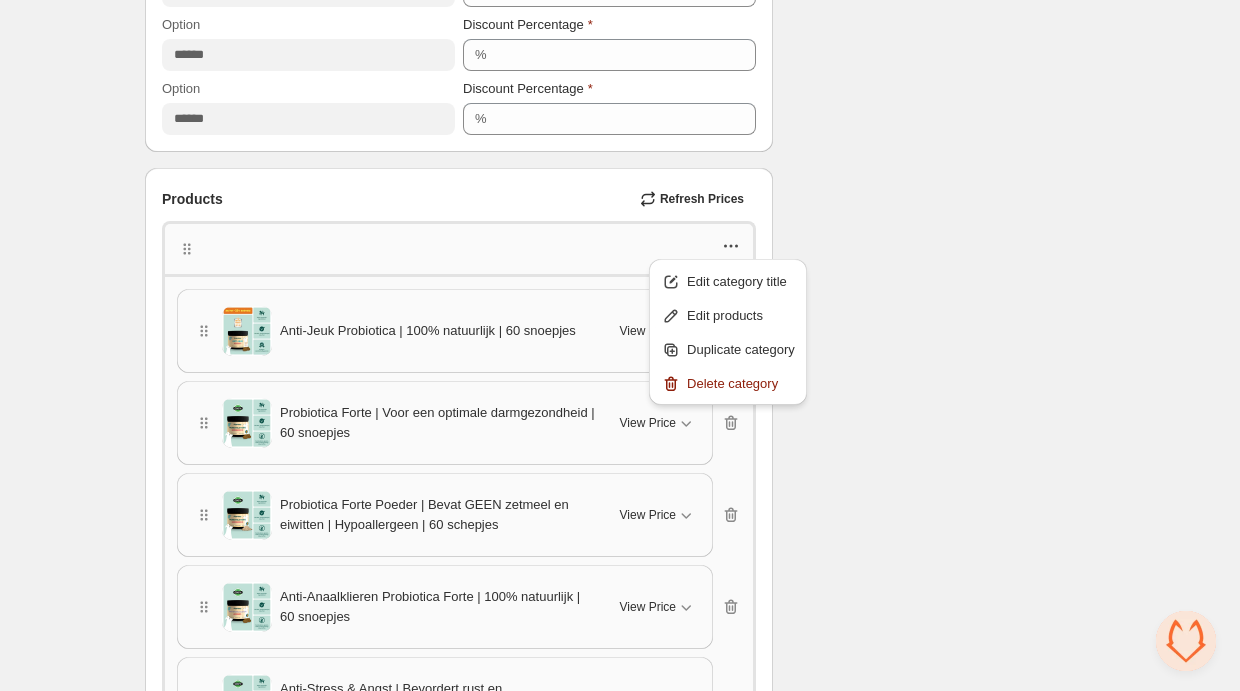 click on "Edit products" at bounding box center [741, 316] 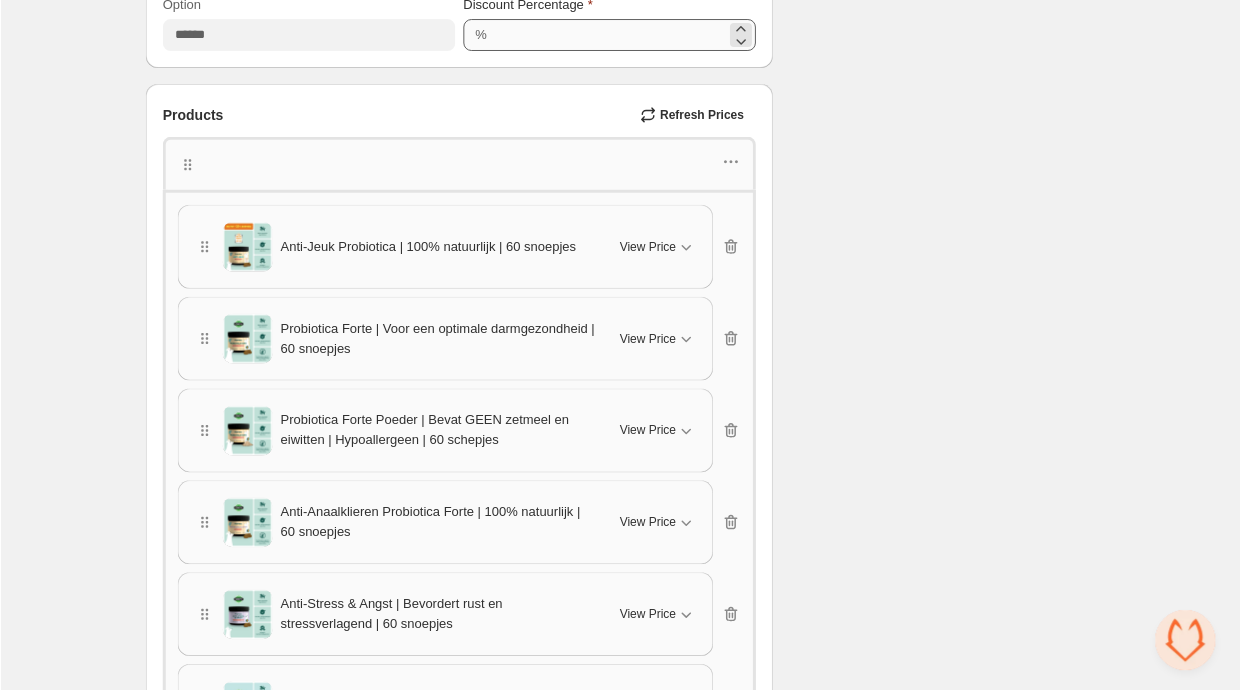 scroll, scrollTop: 1341, scrollLeft: 0, axis: vertical 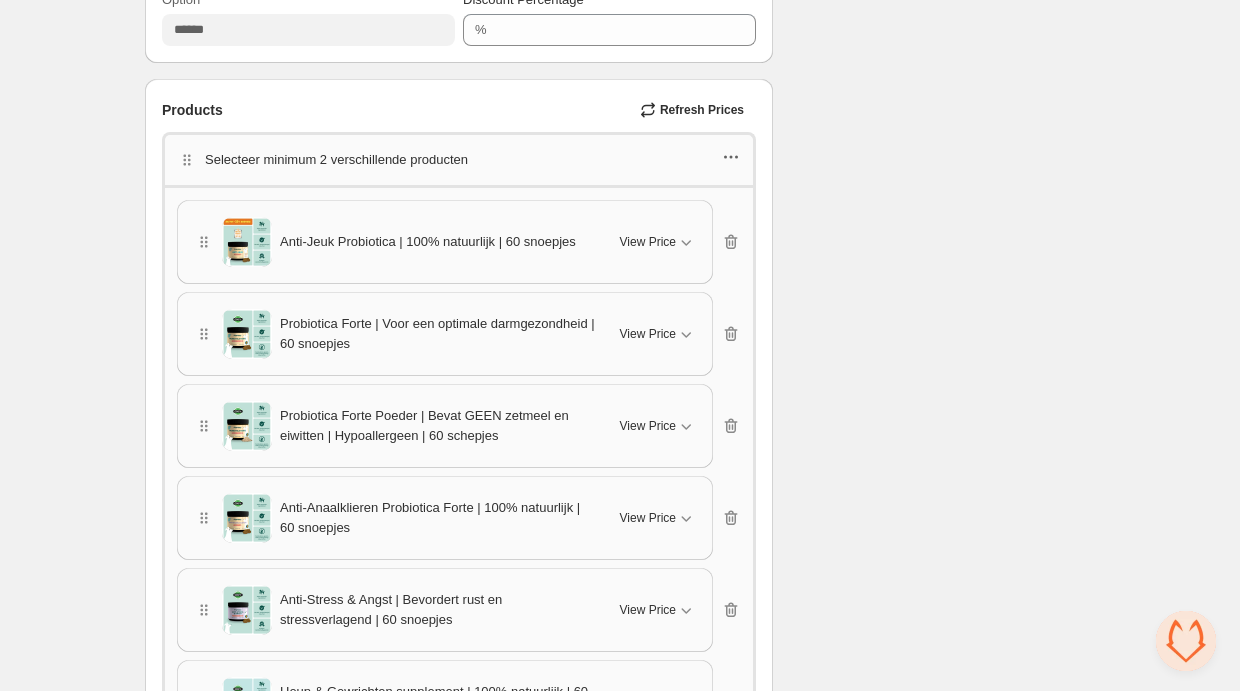click 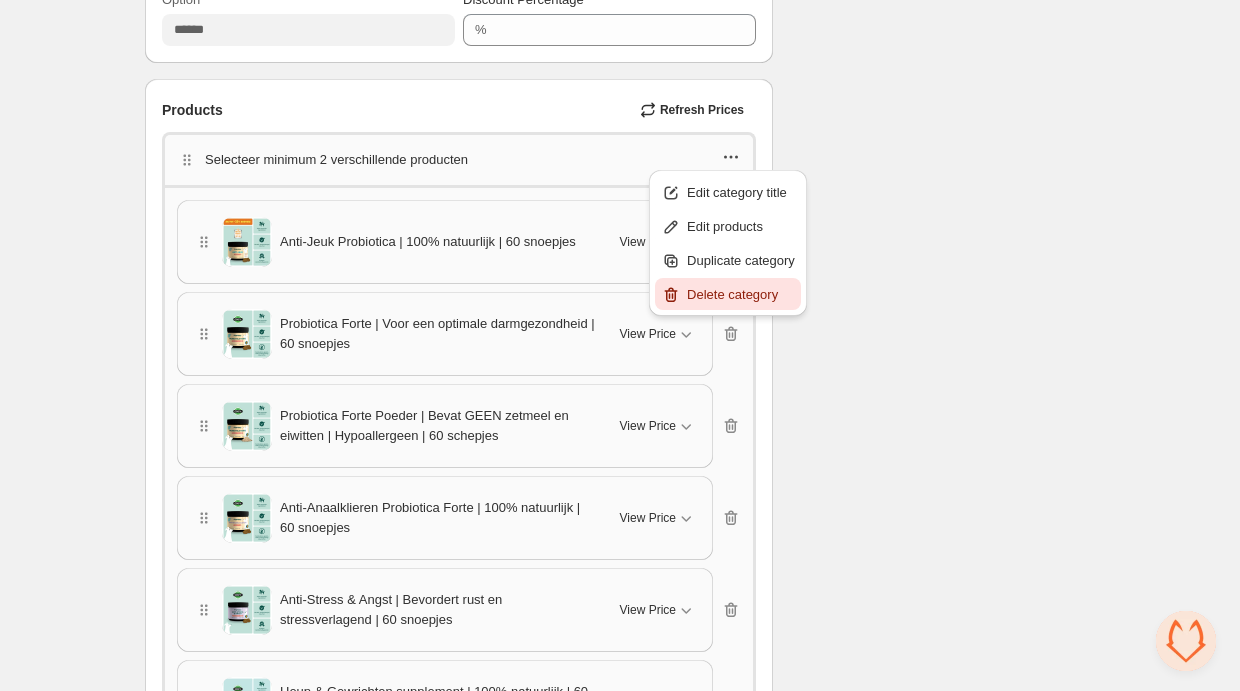 click on "Delete category" at bounding box center (741, 295) 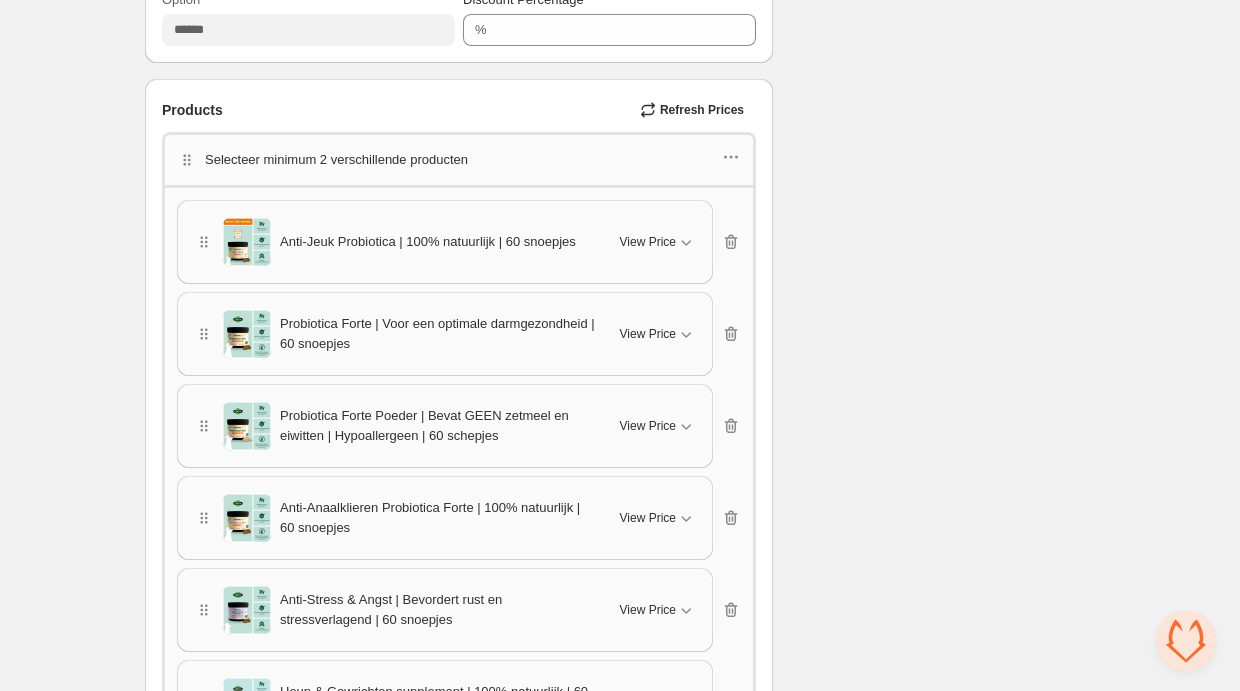 click on "Selecteer minimum 2 verschillende producten" at bounding box center [336, 160] 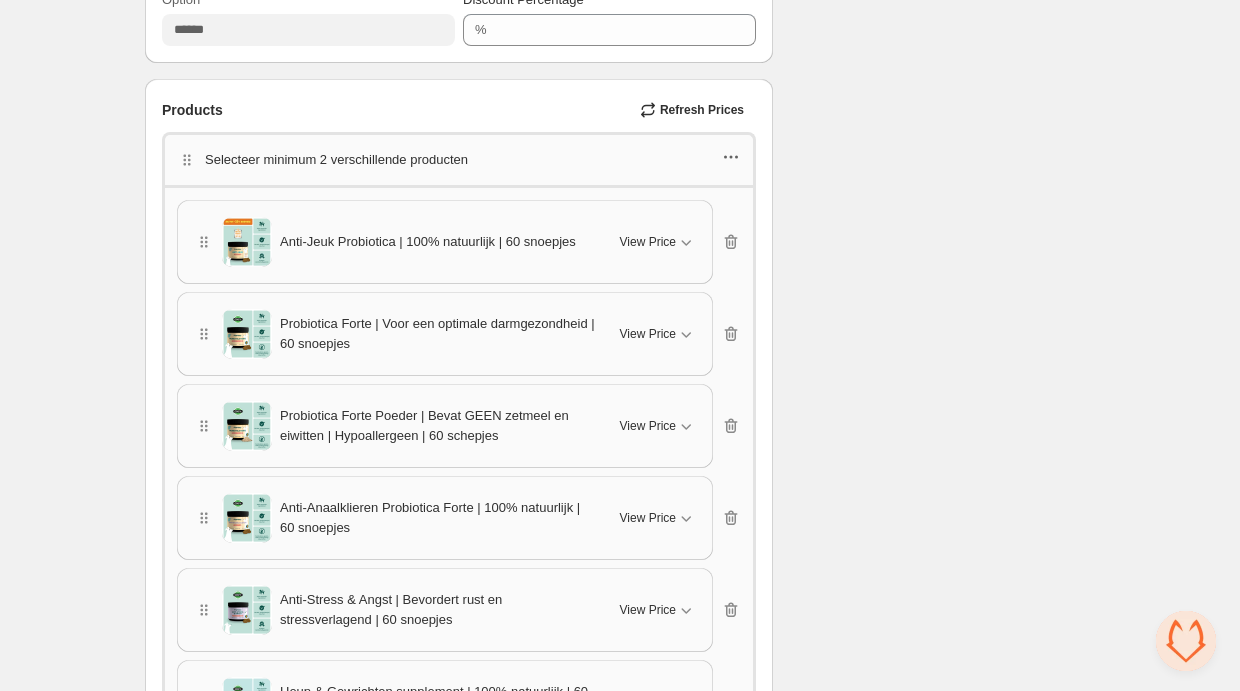 click 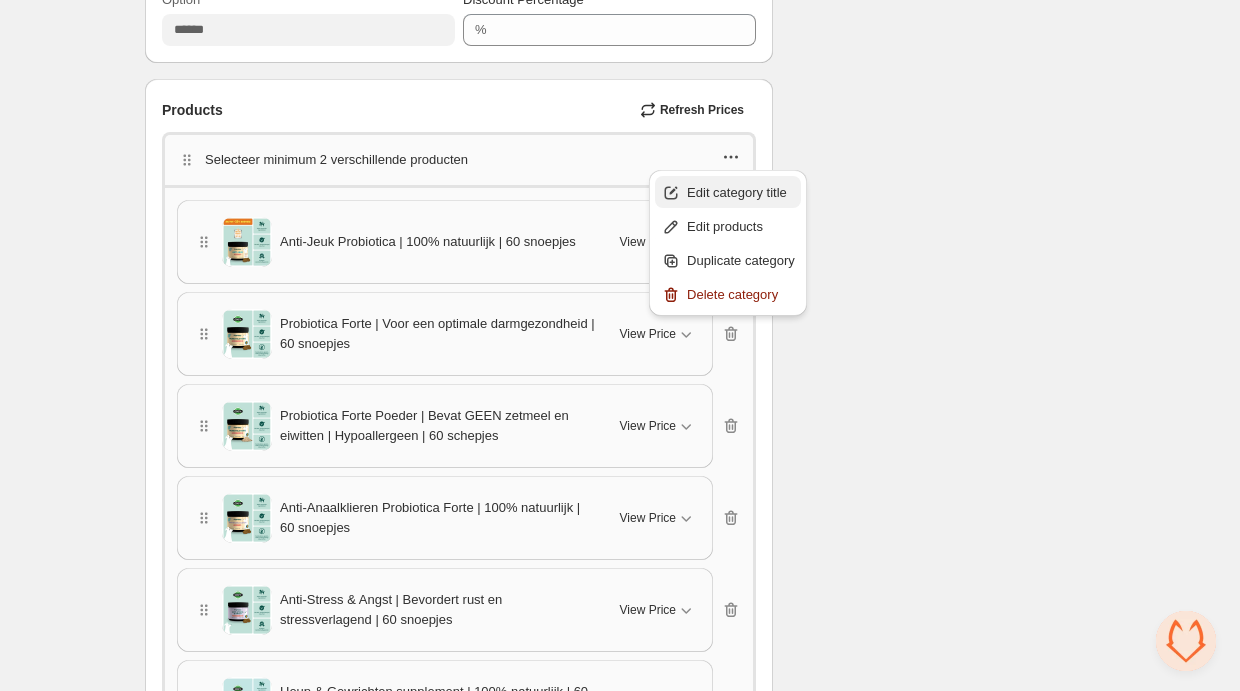 click on "Edit category title" at bounding box center (741, 193) 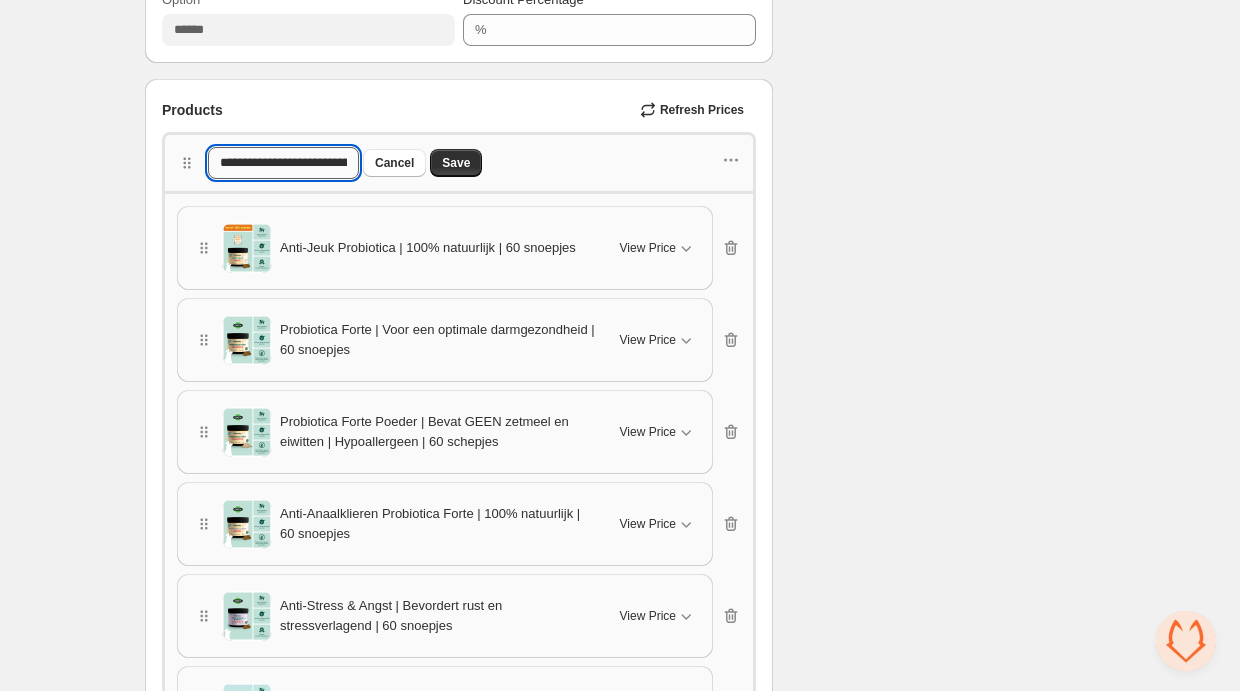 click on "**********" at bounding box center (283, 163) 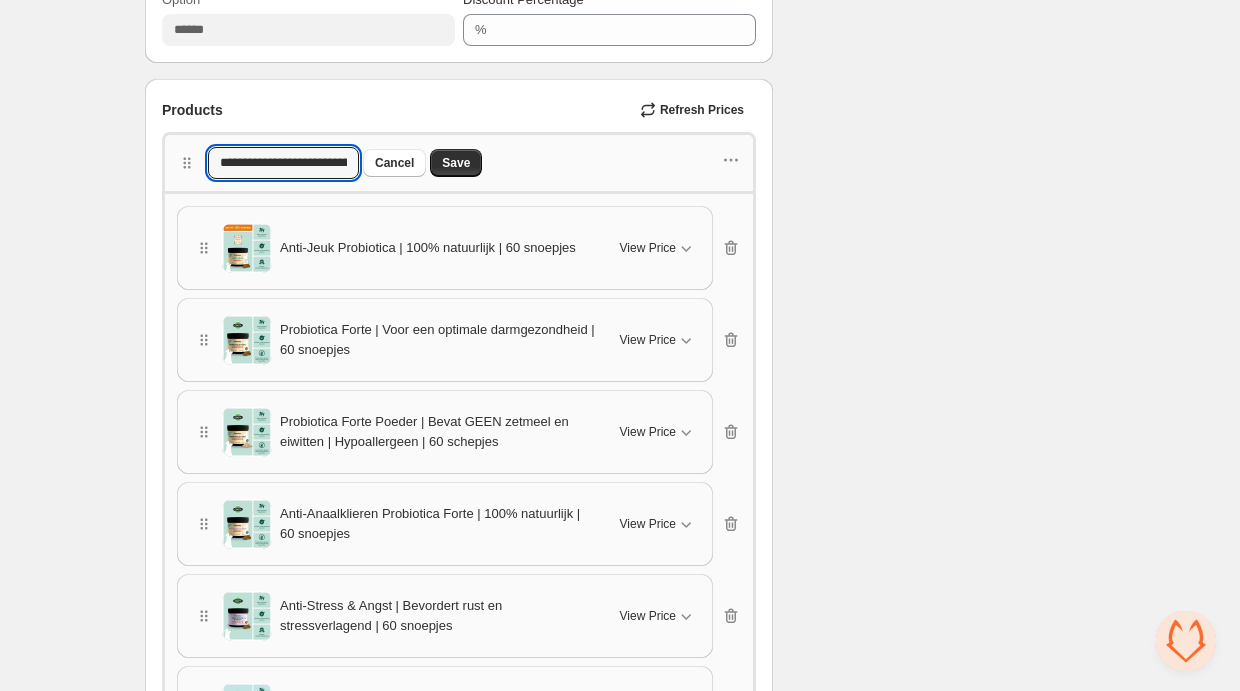 paste 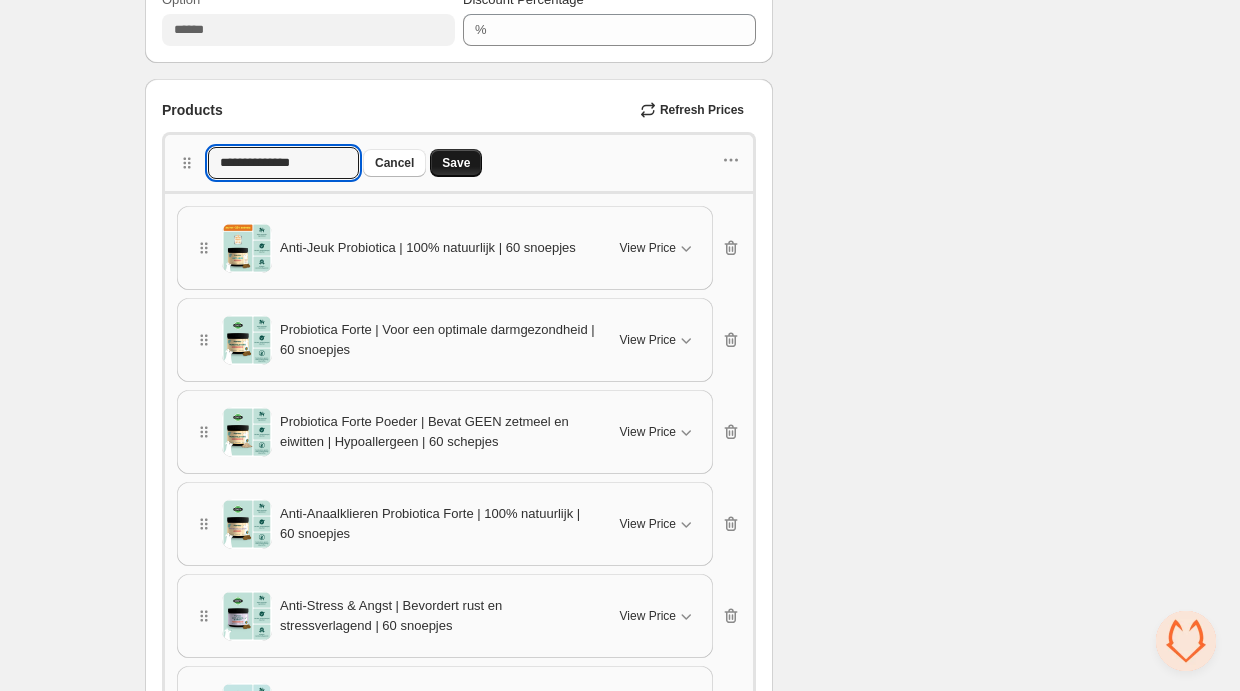 type on "**********" 